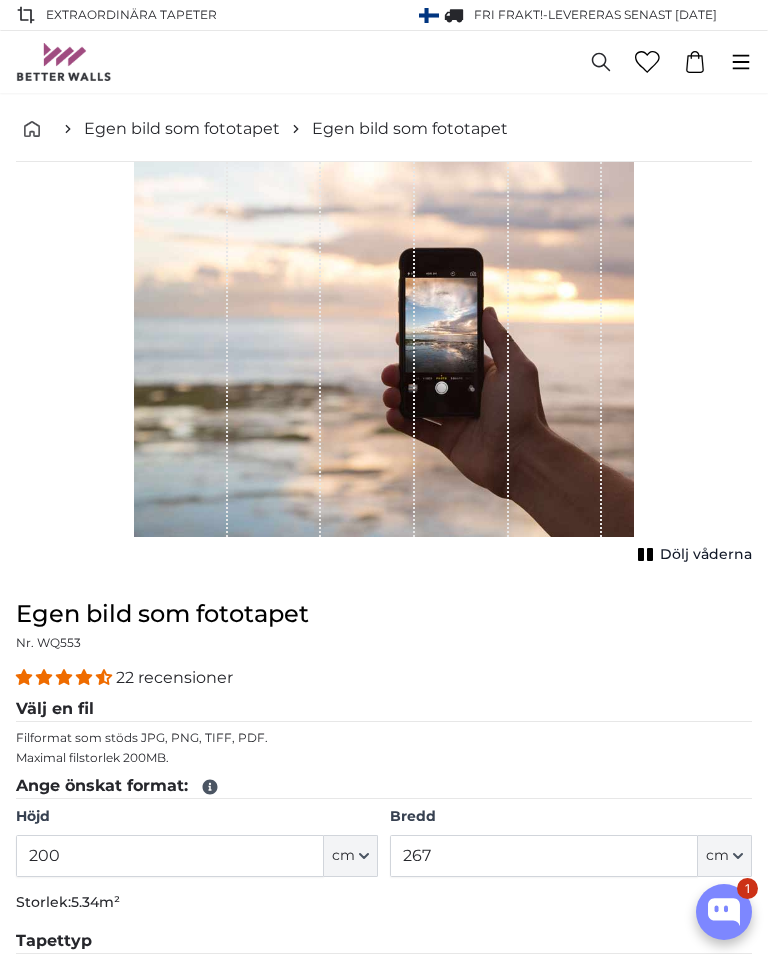 scroll, scrollTop: 0, scrollLeft: 0, axis: both 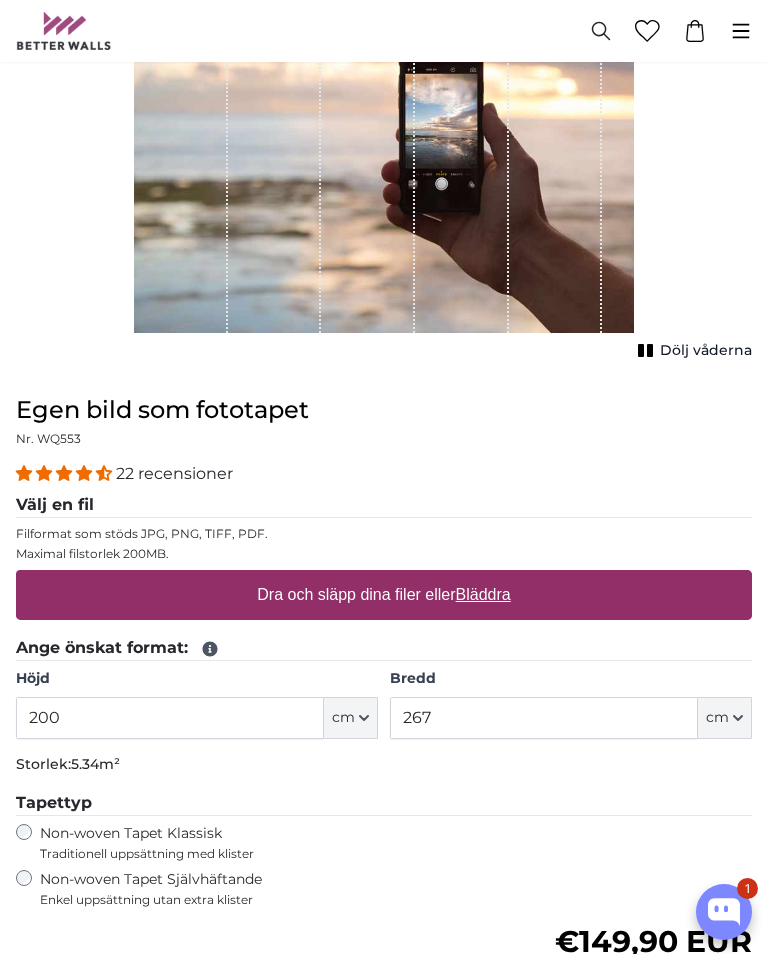 click on "Dra och släpp dina filer eller  Bläddra" at bounding box center [383, 595] 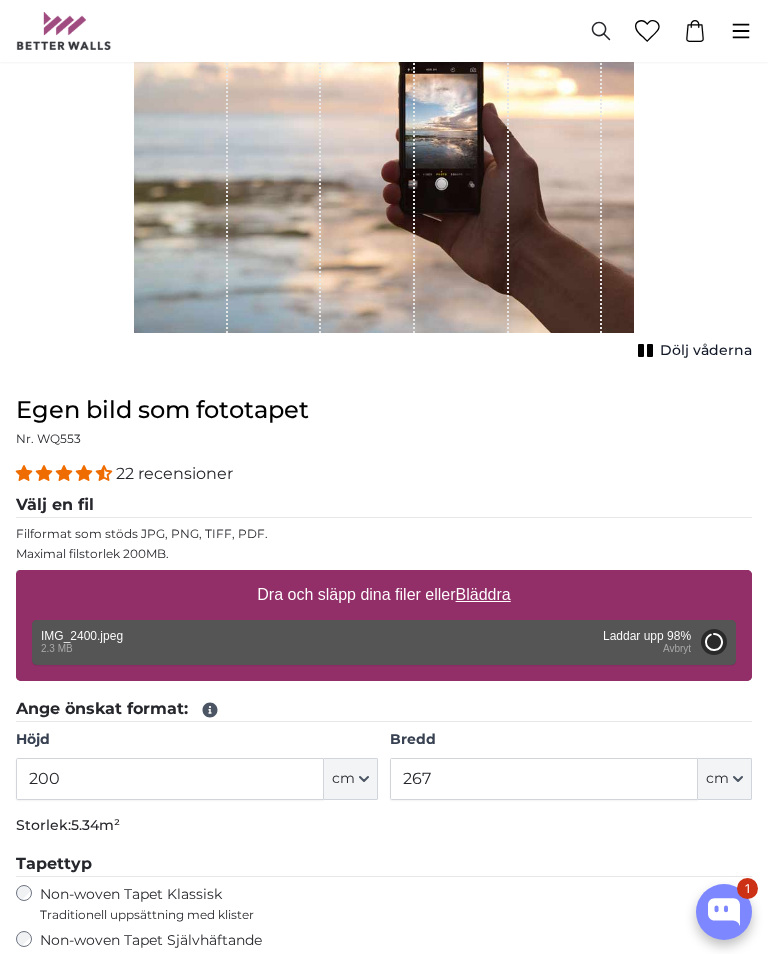 click on "cm" 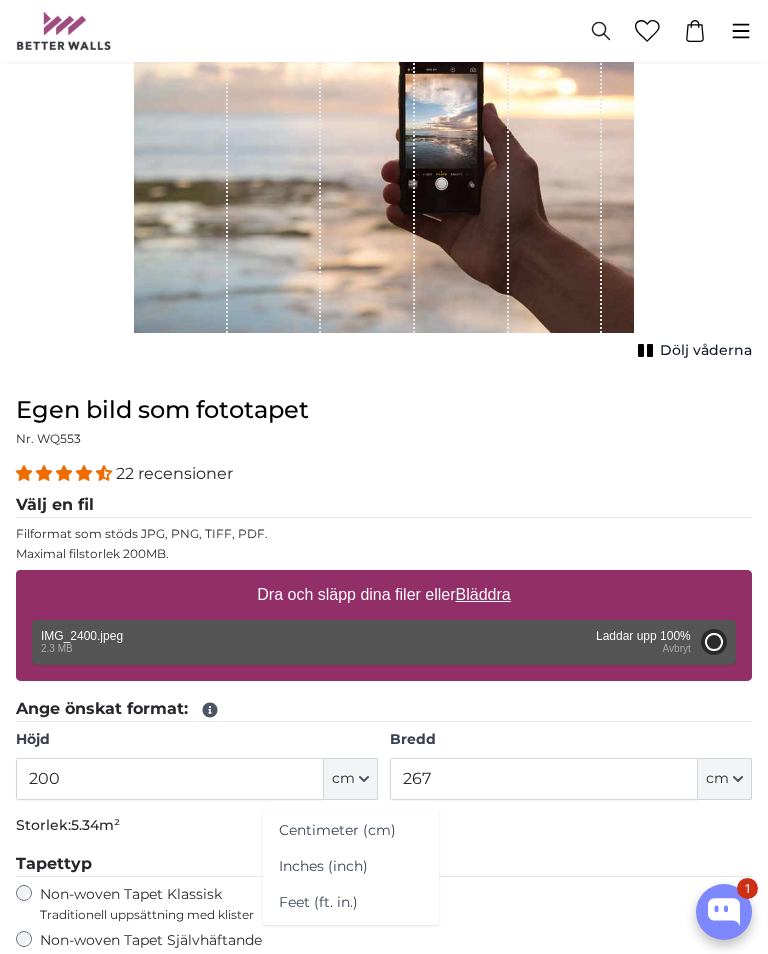 type on "266" 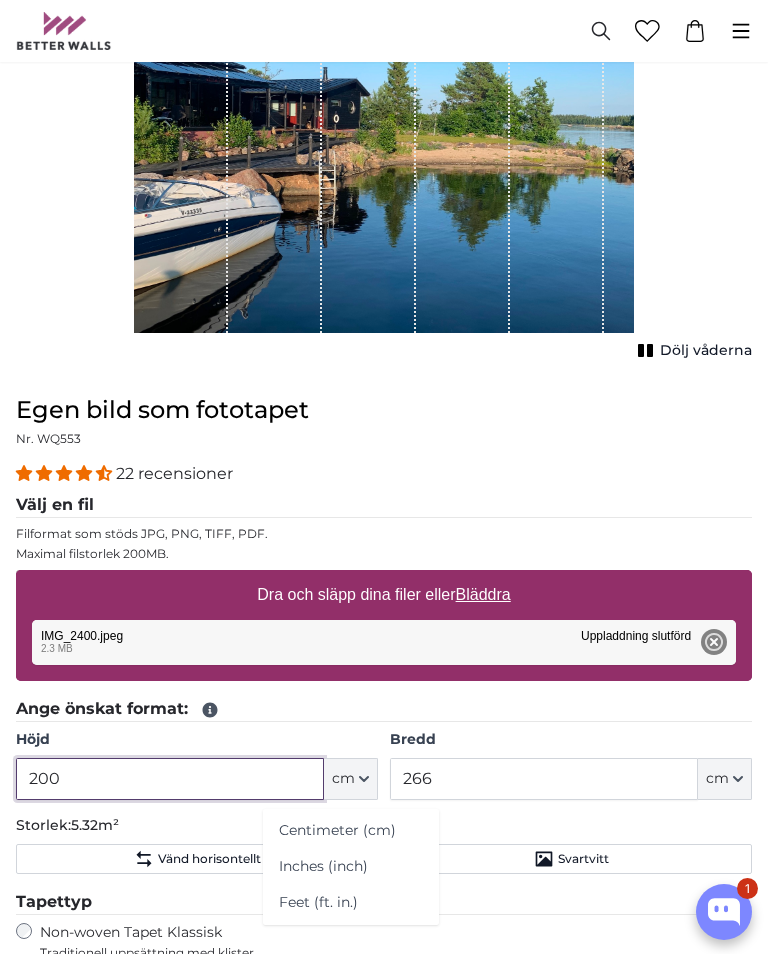 click on "200" at bounding box center (170, 779) 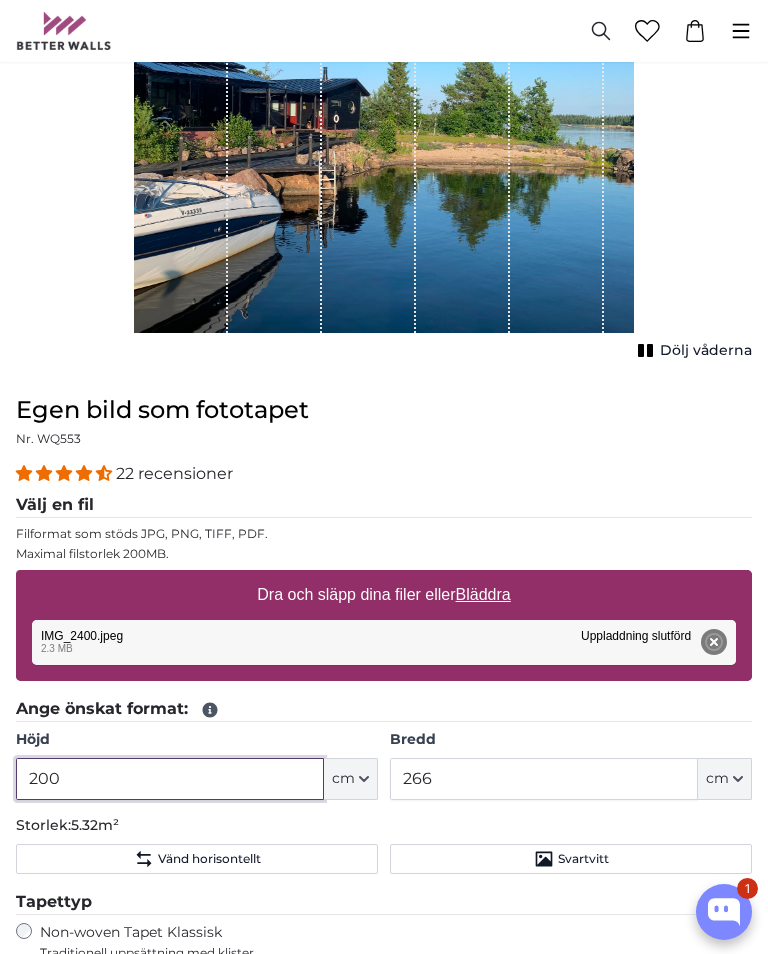 scroll, scrollTop: 329, scrollLeft: 0, axis: vertical 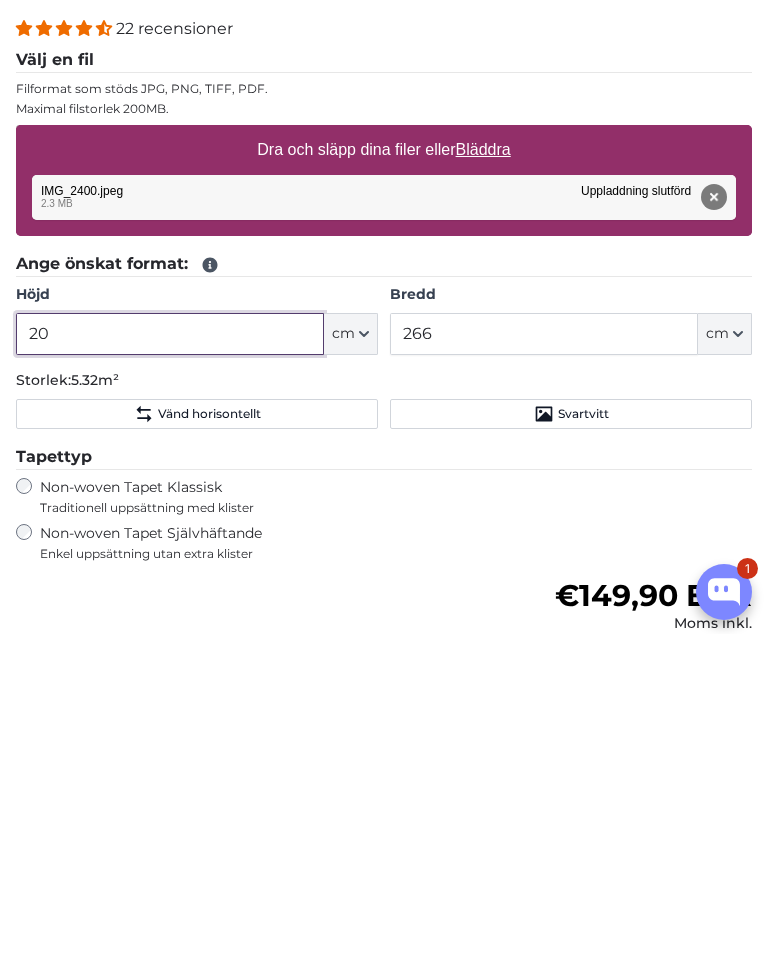 type on "2" 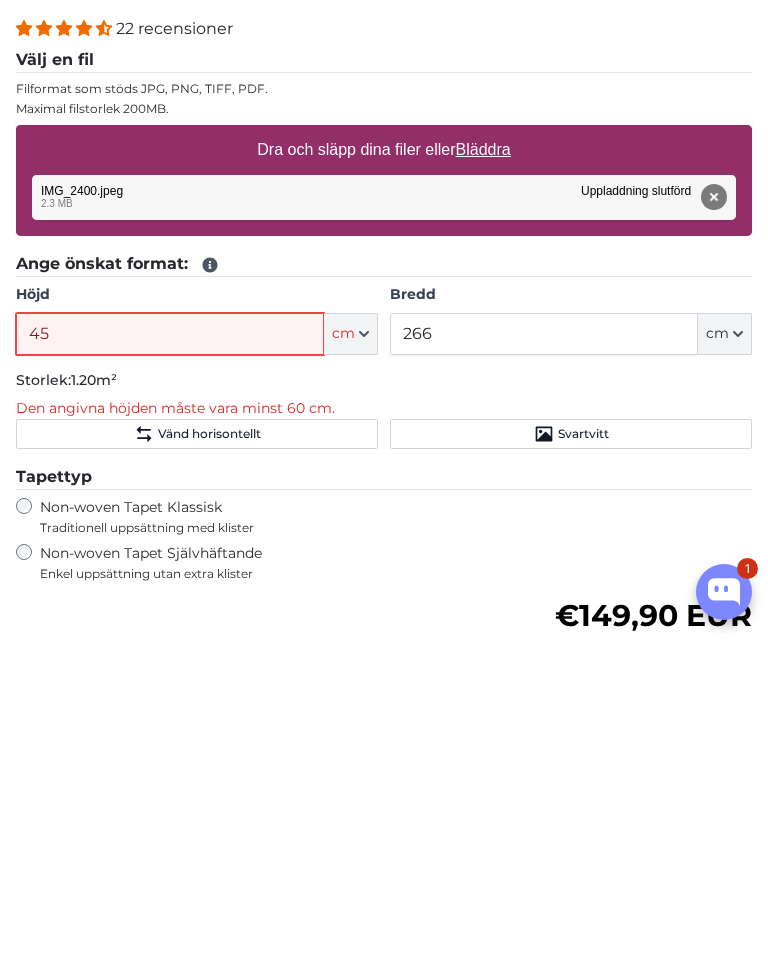 type on "4" 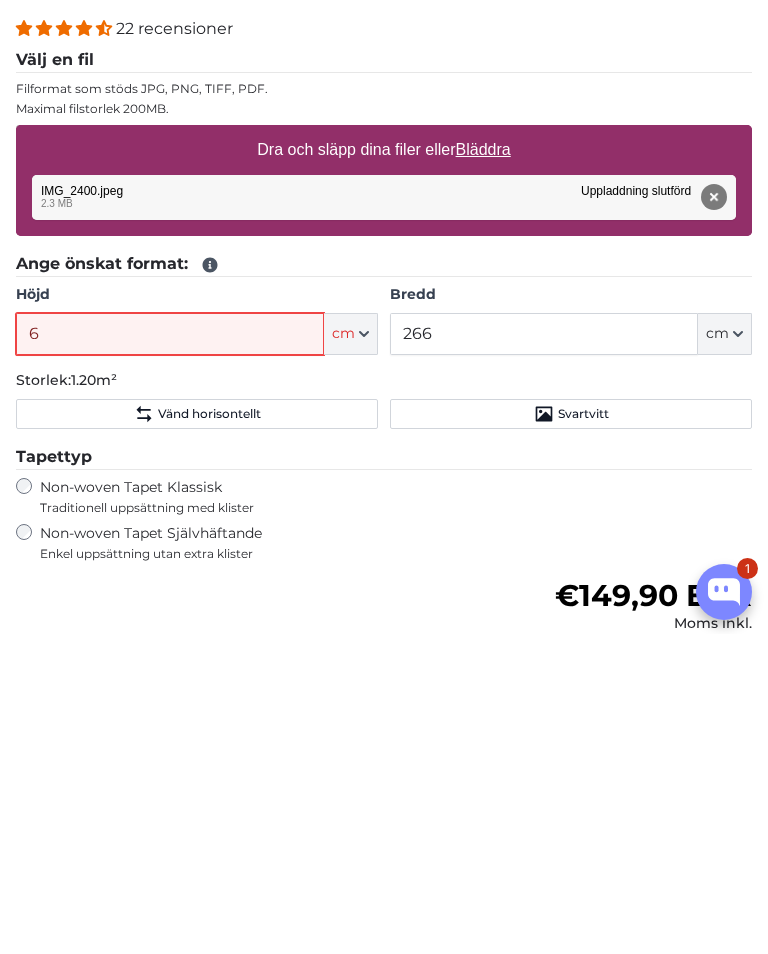 type on "60" 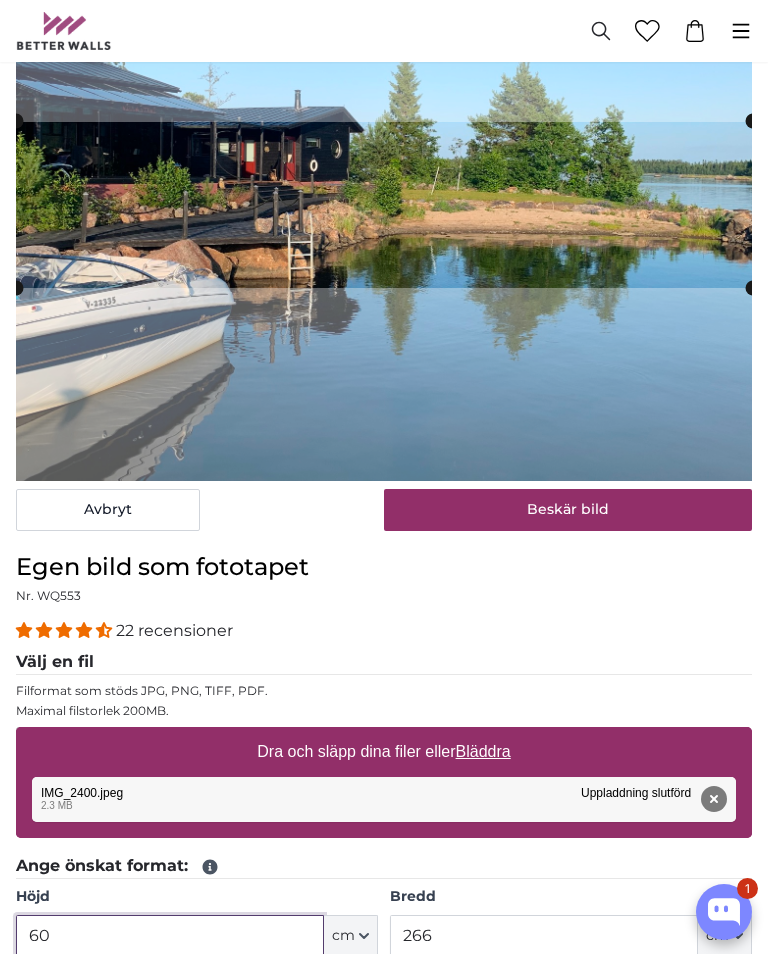 scroll, scrollTop: 234, scrollLeft: 0, axis: vertical 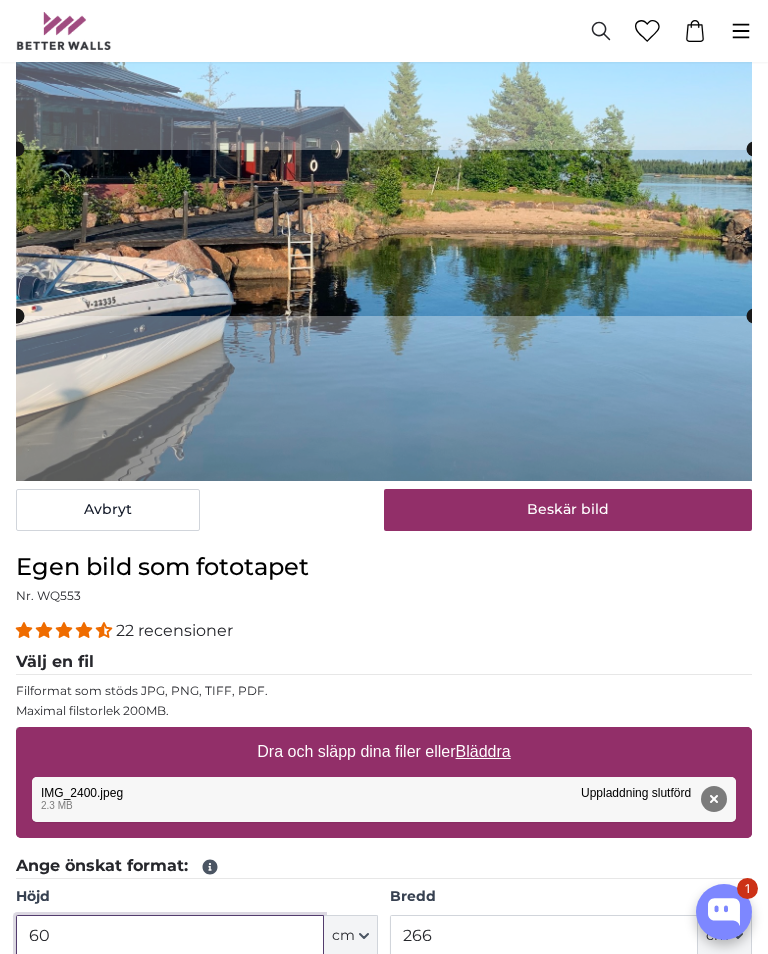 type on "60" 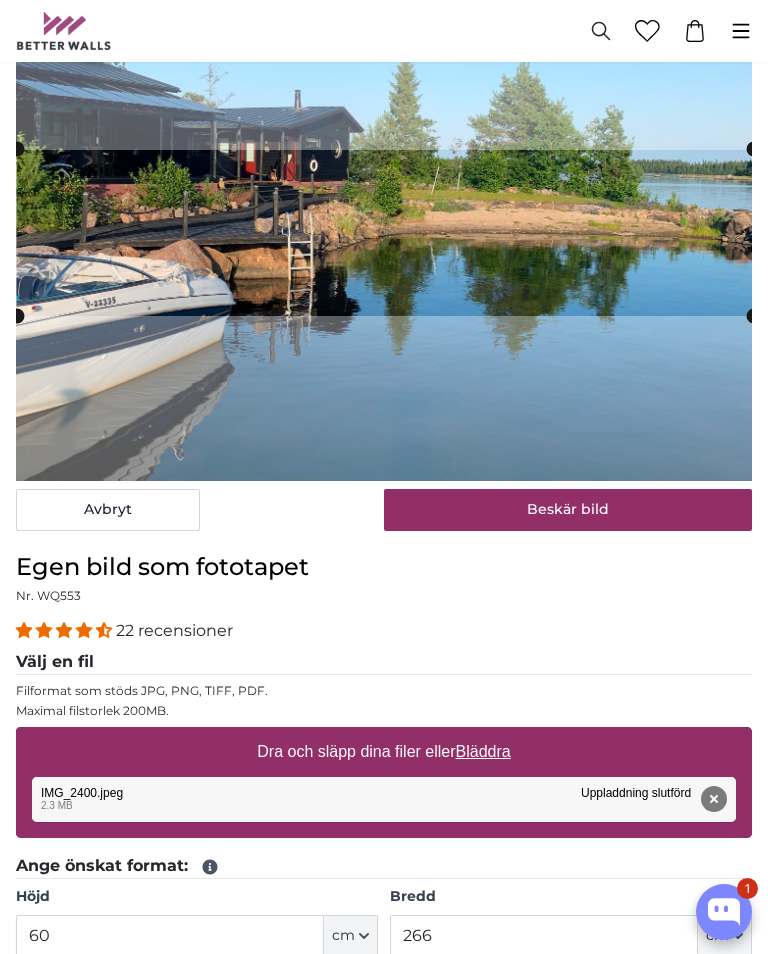 click on "Beskär bild" at bounding box center (568, 510) 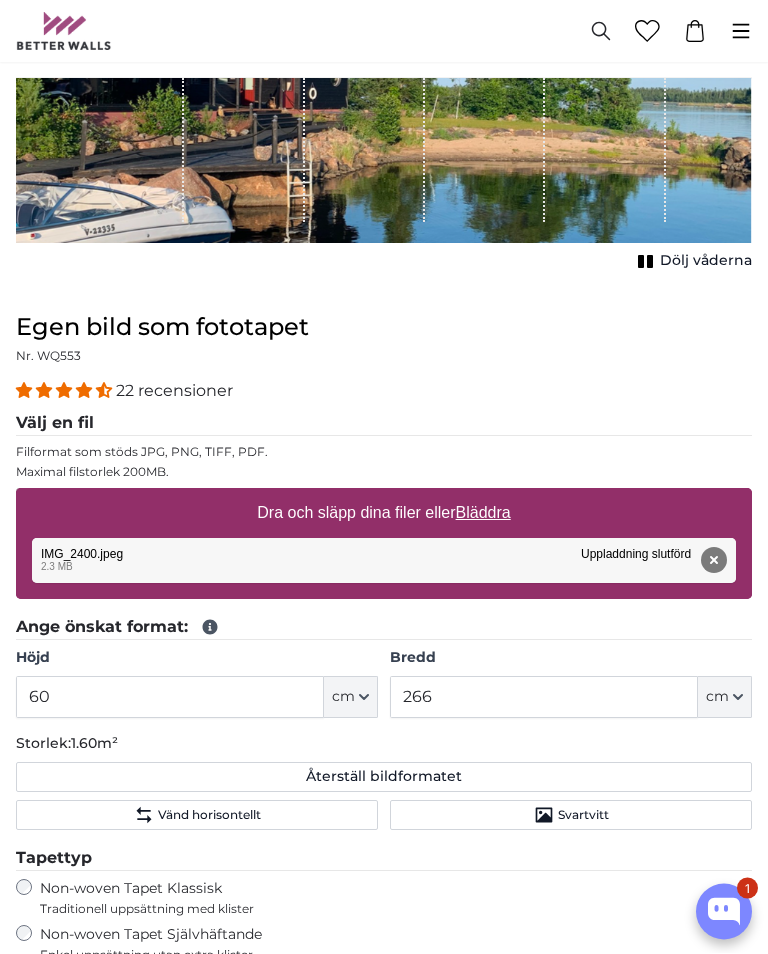 scroll, scrollTop: 0, scrollLeft: 0, axis: both 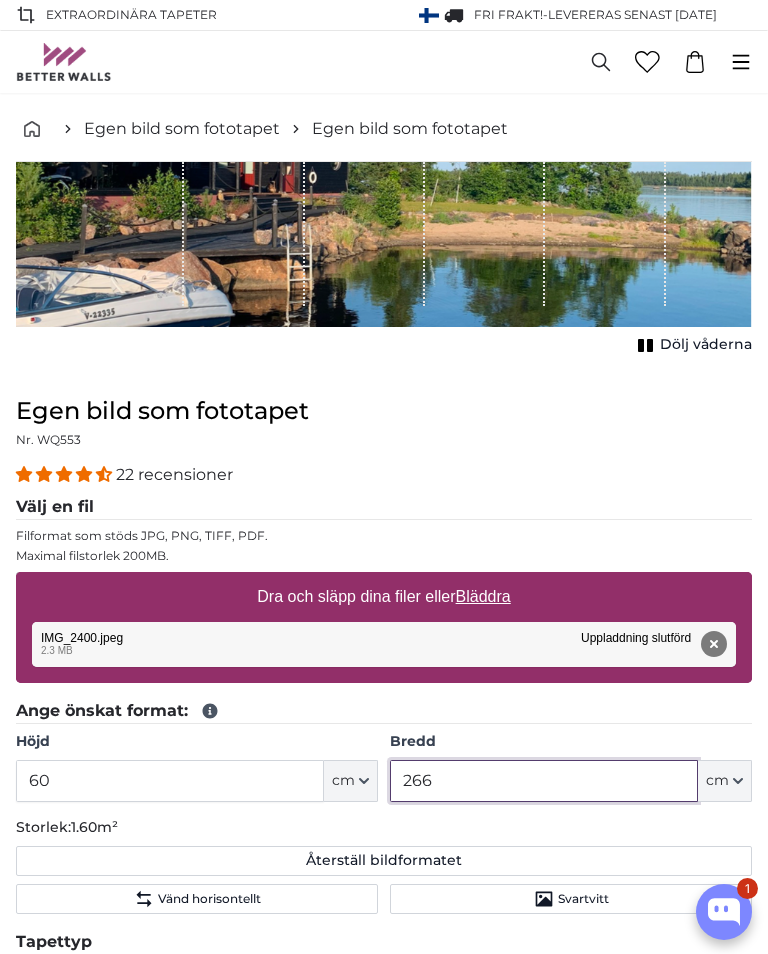 click on "266" at bounding box center (544, 781) 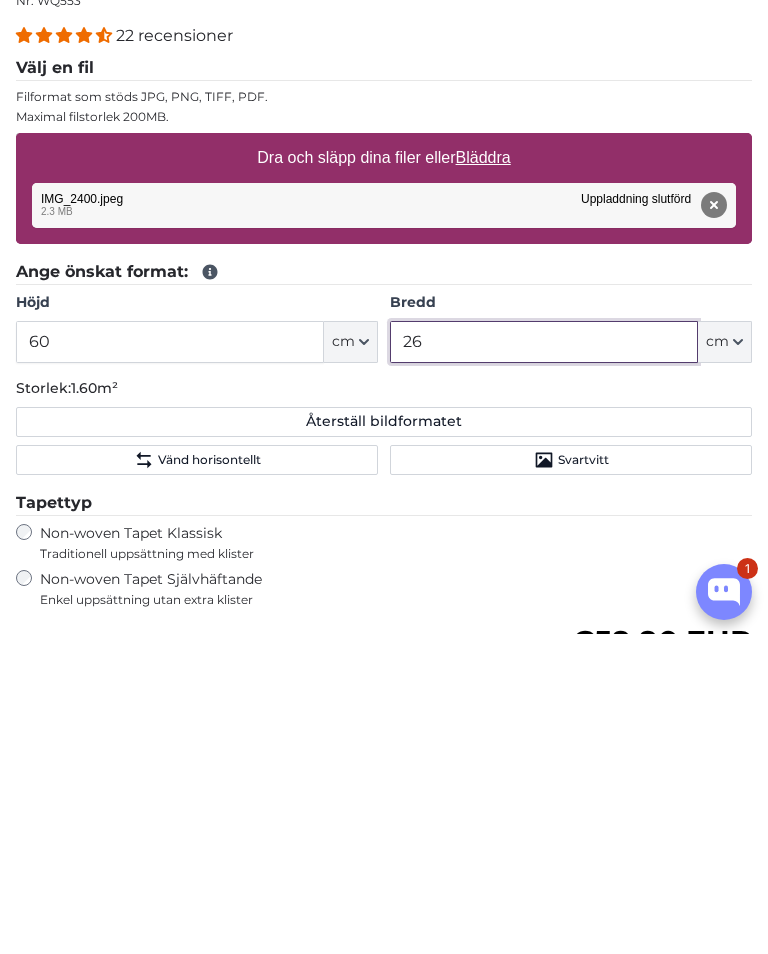 type on "2" 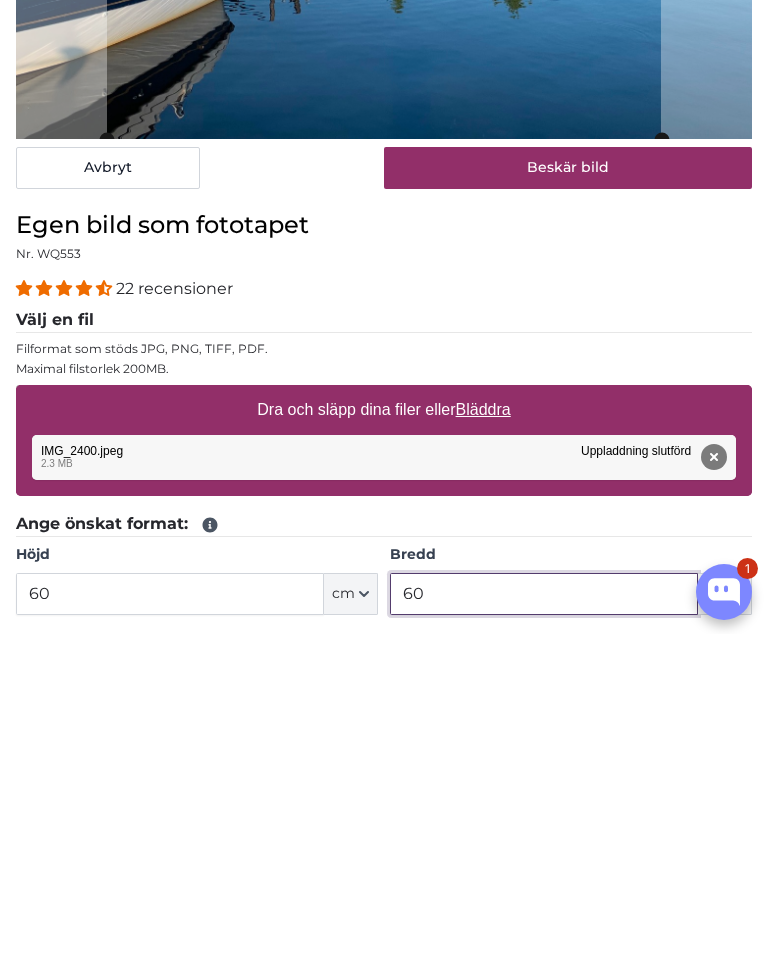 scroll, scrollTop: 257, scrollLeft: 0, axis: vertical 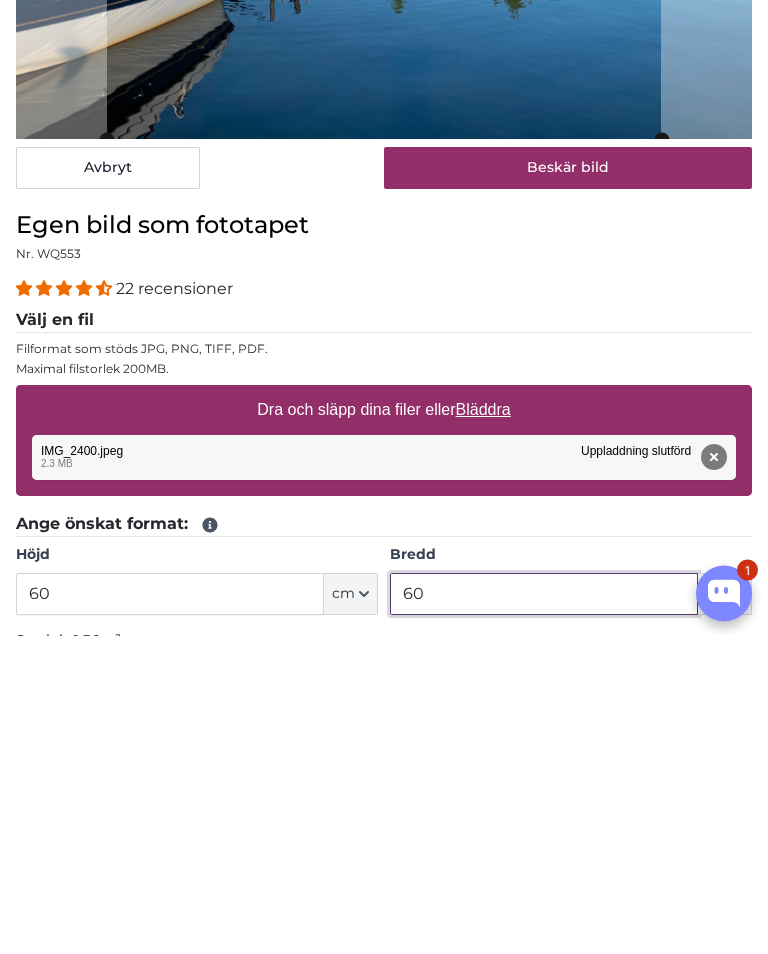 type on "60" 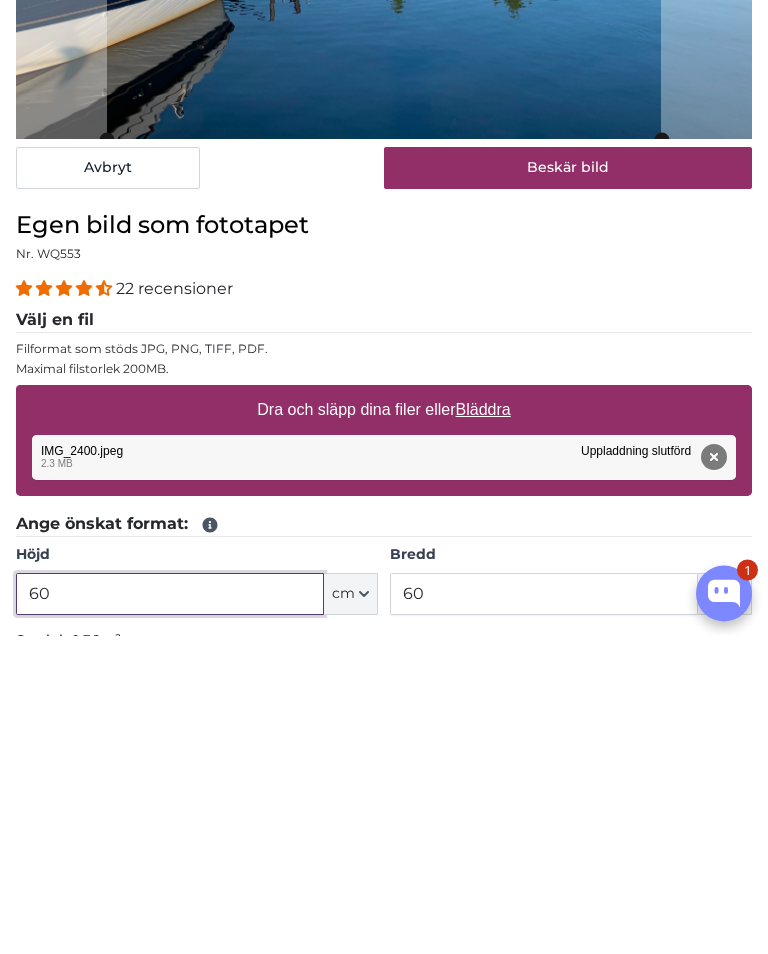 click on "60" at bounding box center [170, 913] 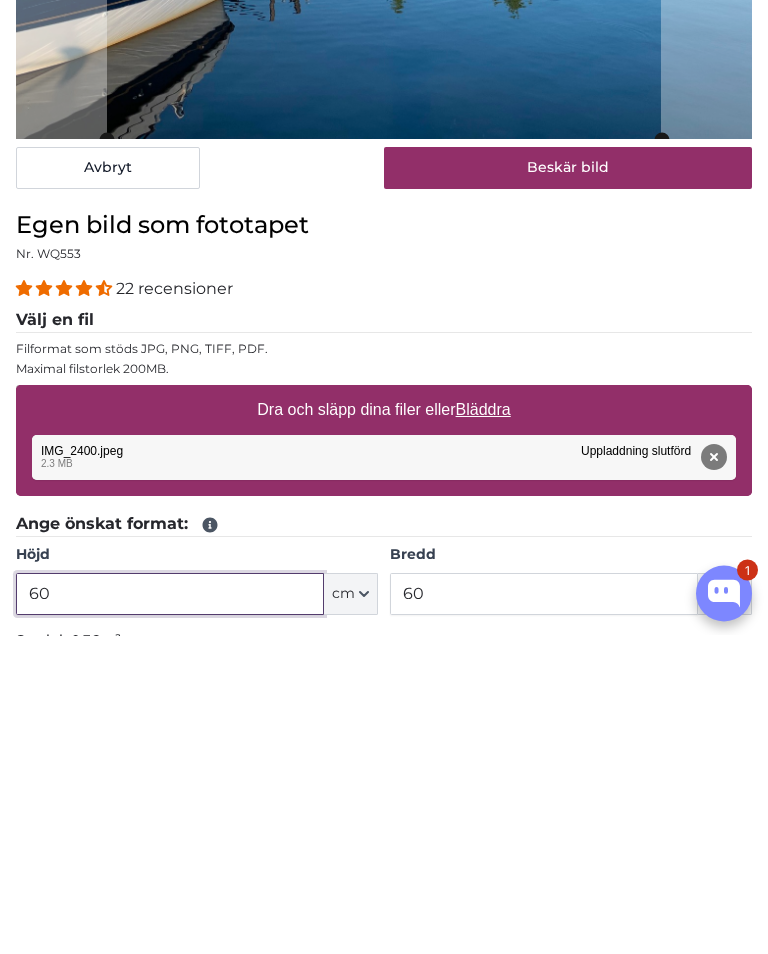 type on "6" 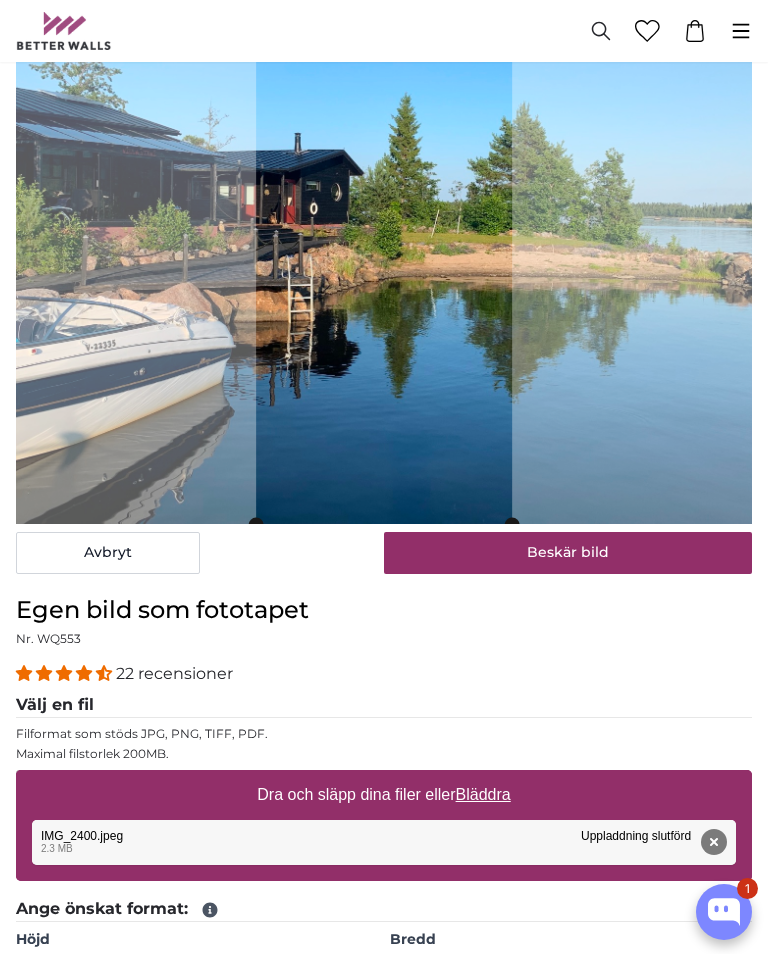 scroll, scrollTop: 191, scrollLeft: 0, axis: vertical 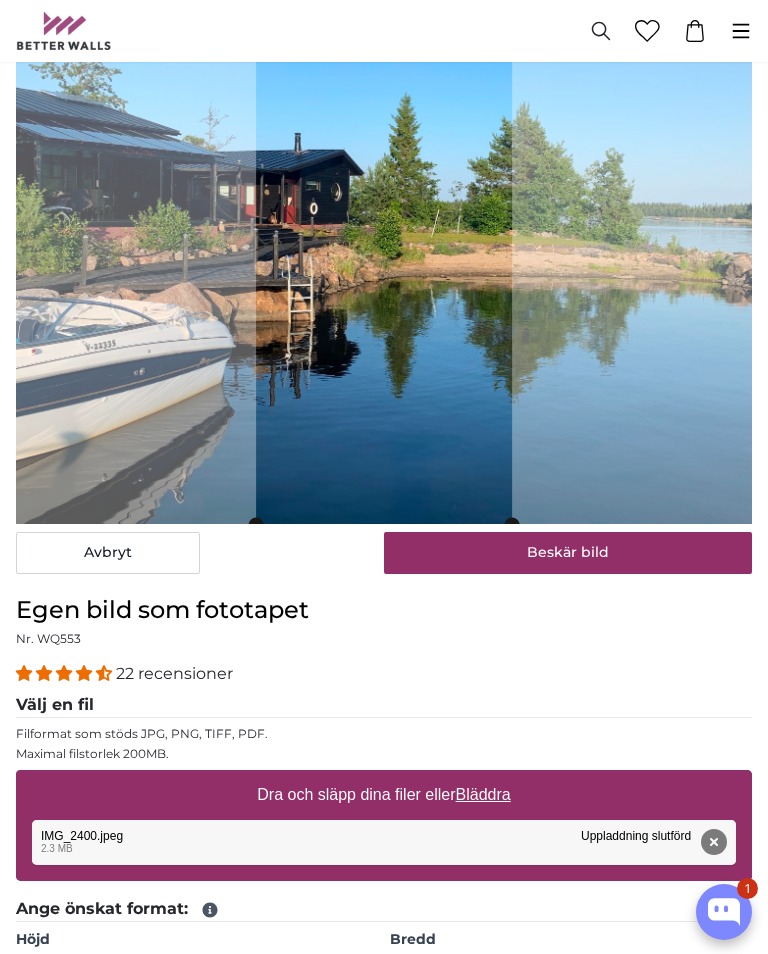 type on "130" 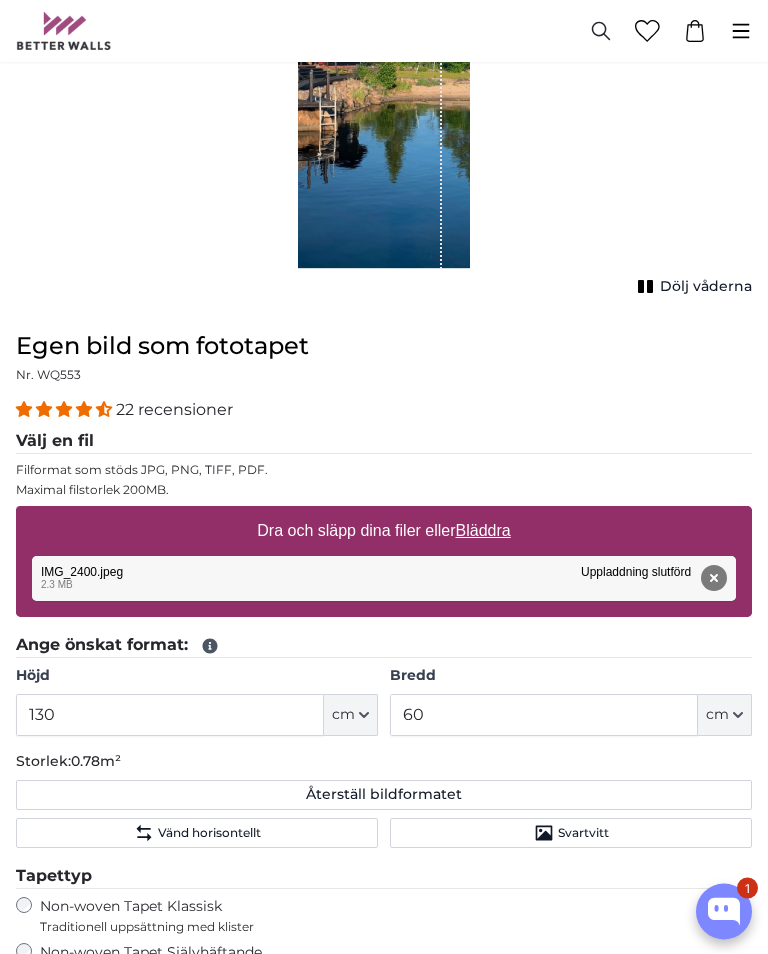 click on "Vänd horisontellt" 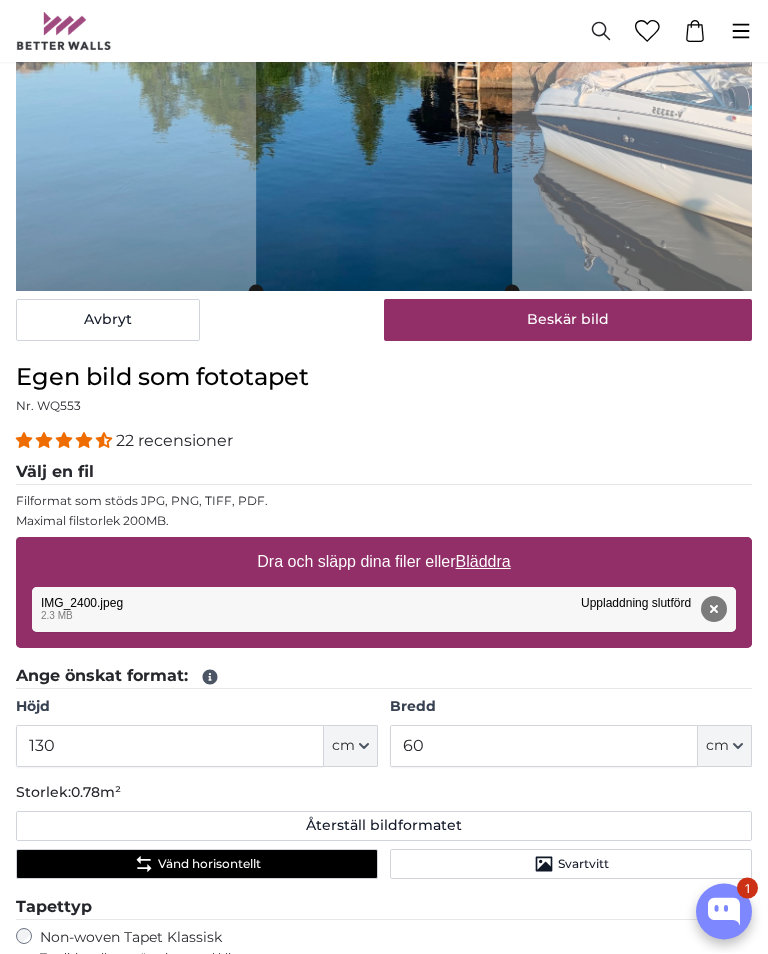 scroll, scrollTop: 424, scrollLeft: 0, axis: vertical 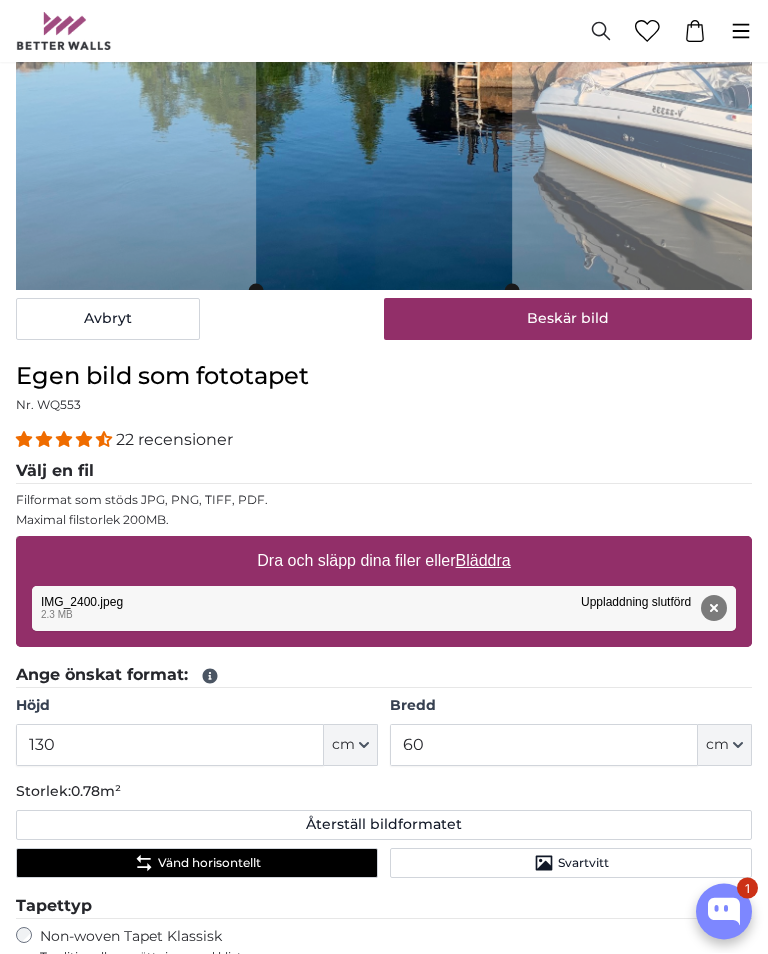 click on "Vänd horisontellt" 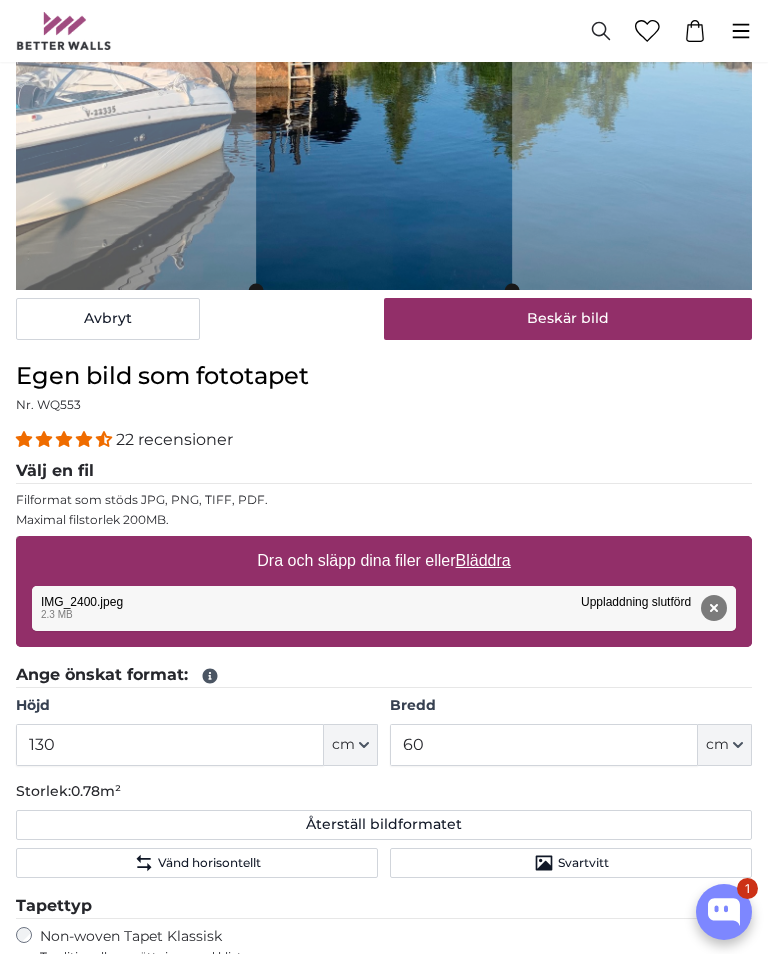 click on "Vänd horisontellt" 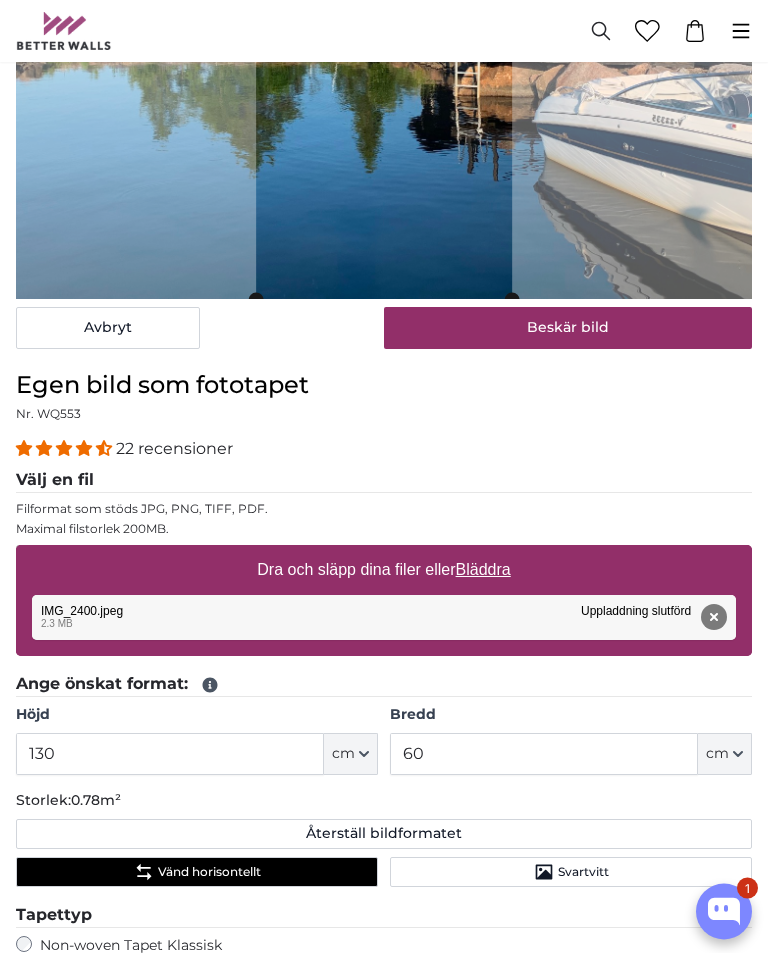 scroll, scrollTop: 416, scrollLeft: 0, axis: vertical 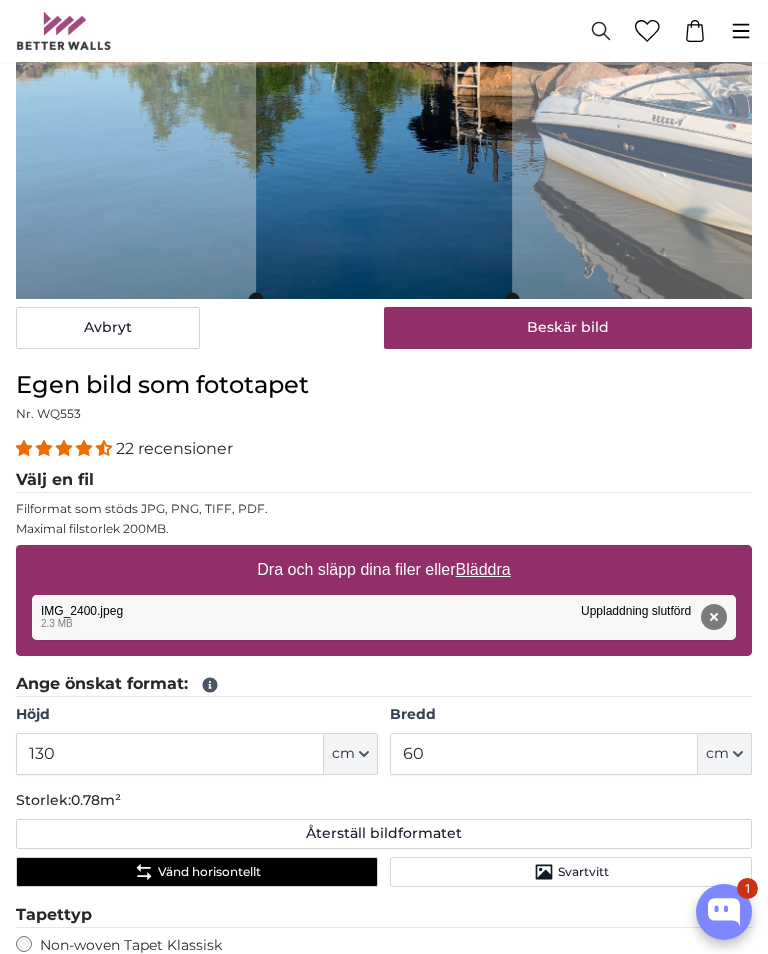 click on "Vänd horisontellt" 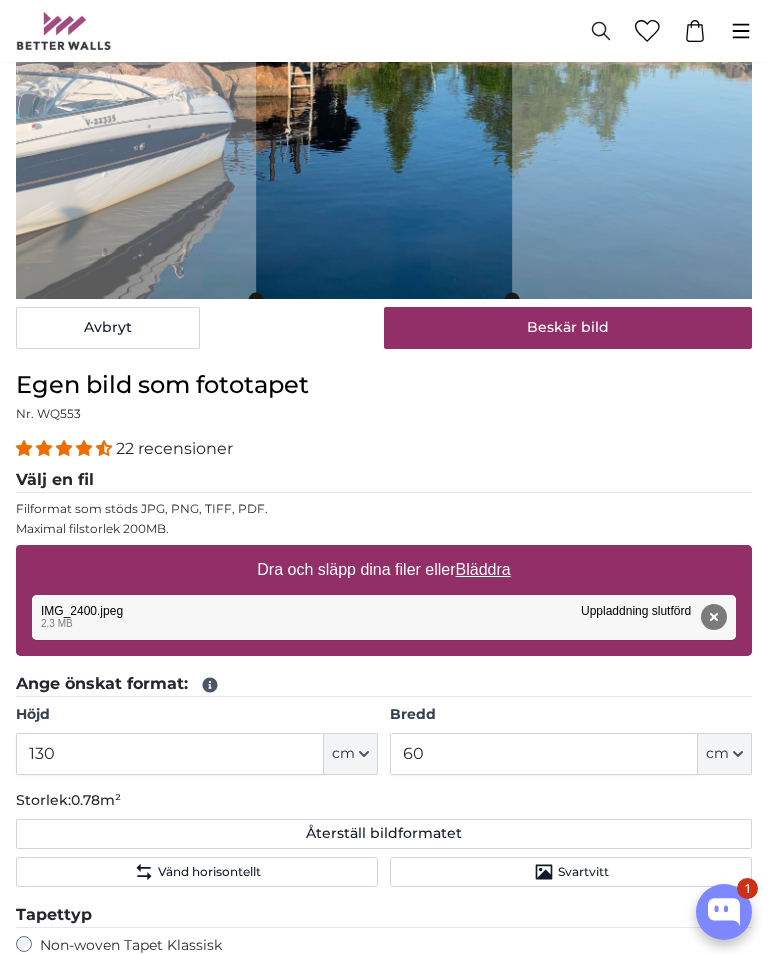 click on "Svartvitt" 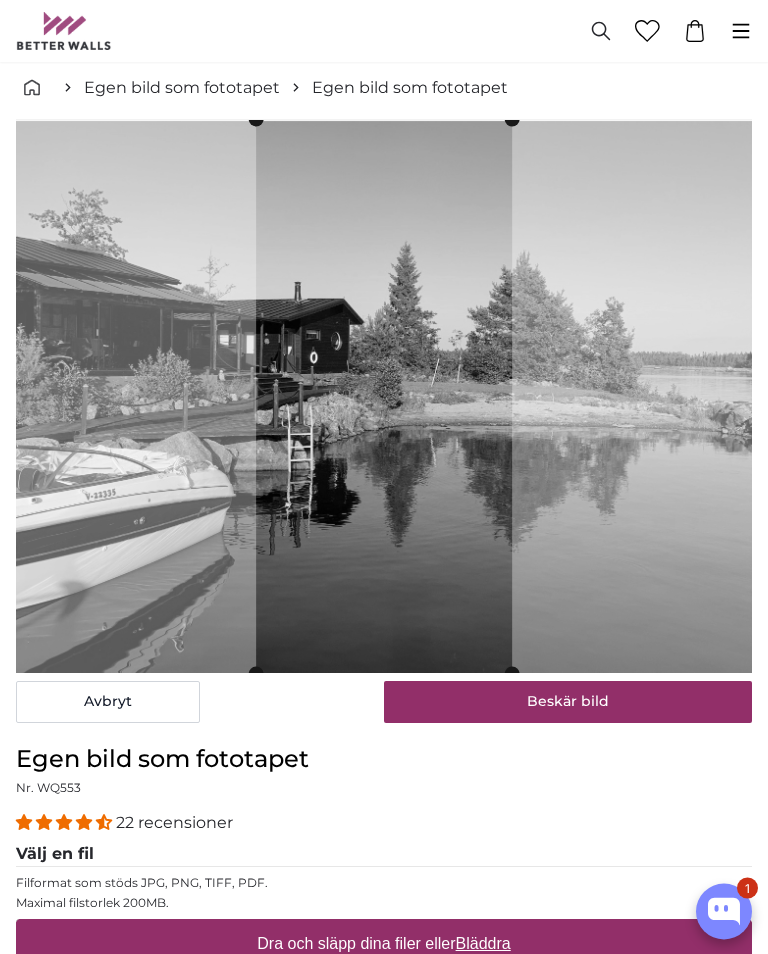 scroll, scrollTop: 0, scrollLeft: 0, axis: both 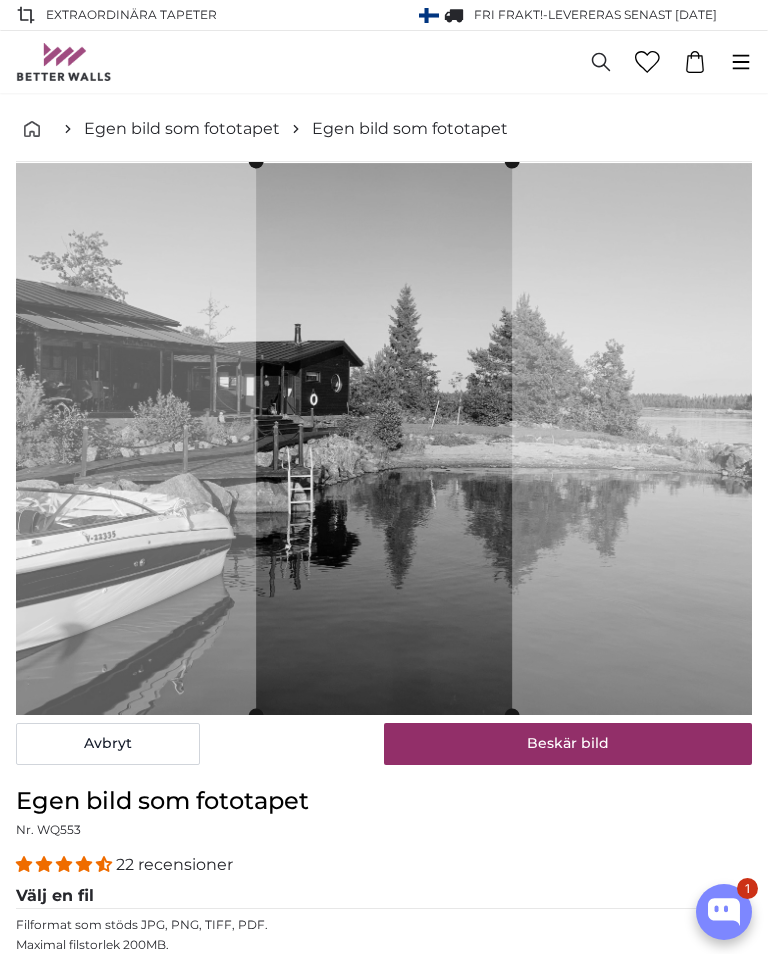 click on "Beskär bild" at bounding box center (568, 744) 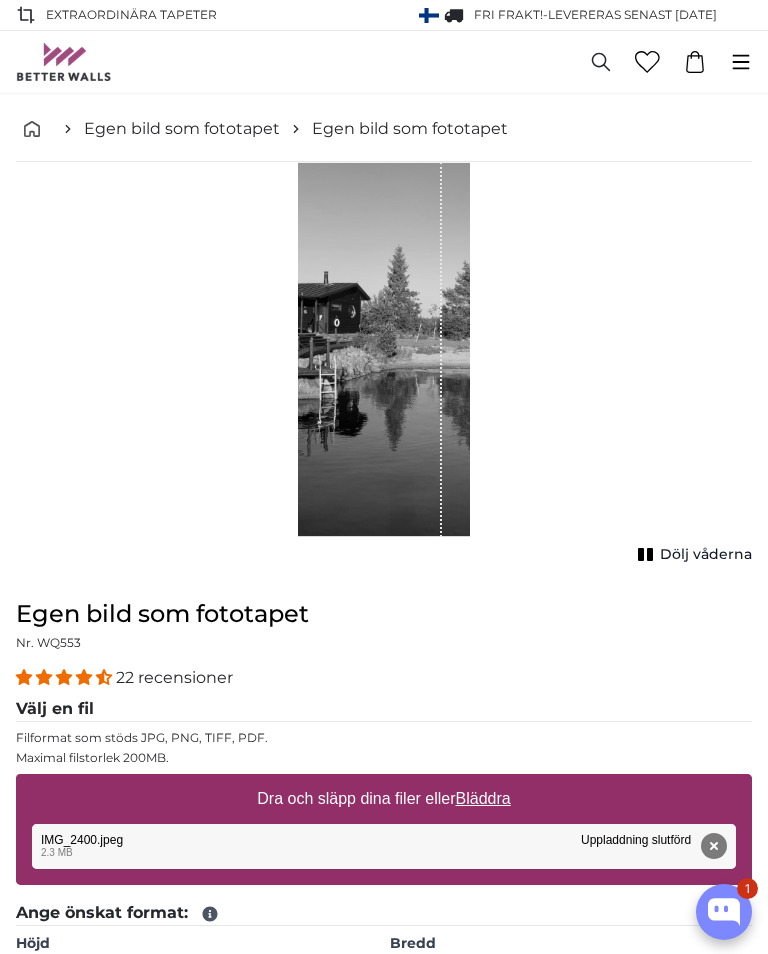 click on "Radera" at bounding box center [714, 846] 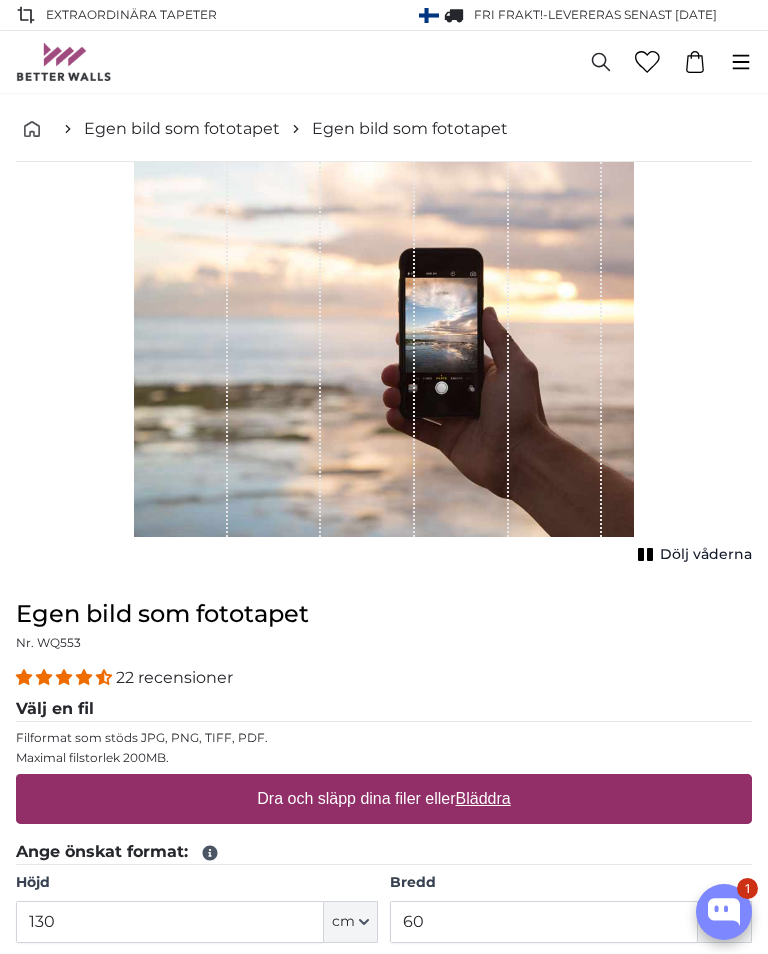 click on "Dra och släpp dina filer eller  Bläddra" at bounding box center [383, 799] 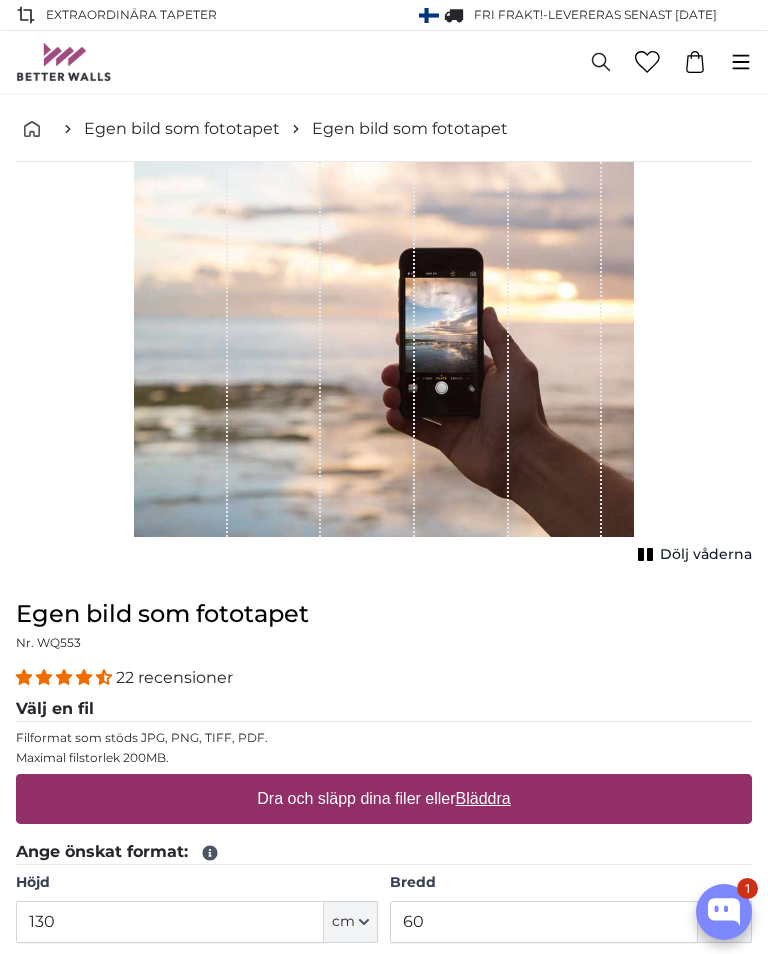 type on "**********" 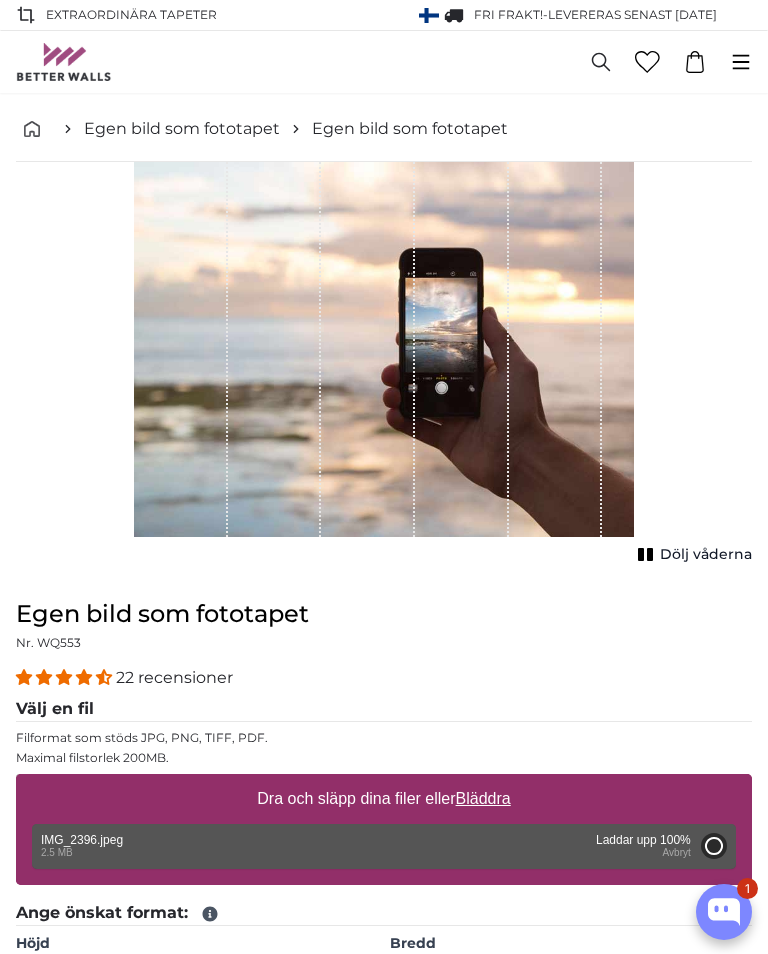 type on "200" 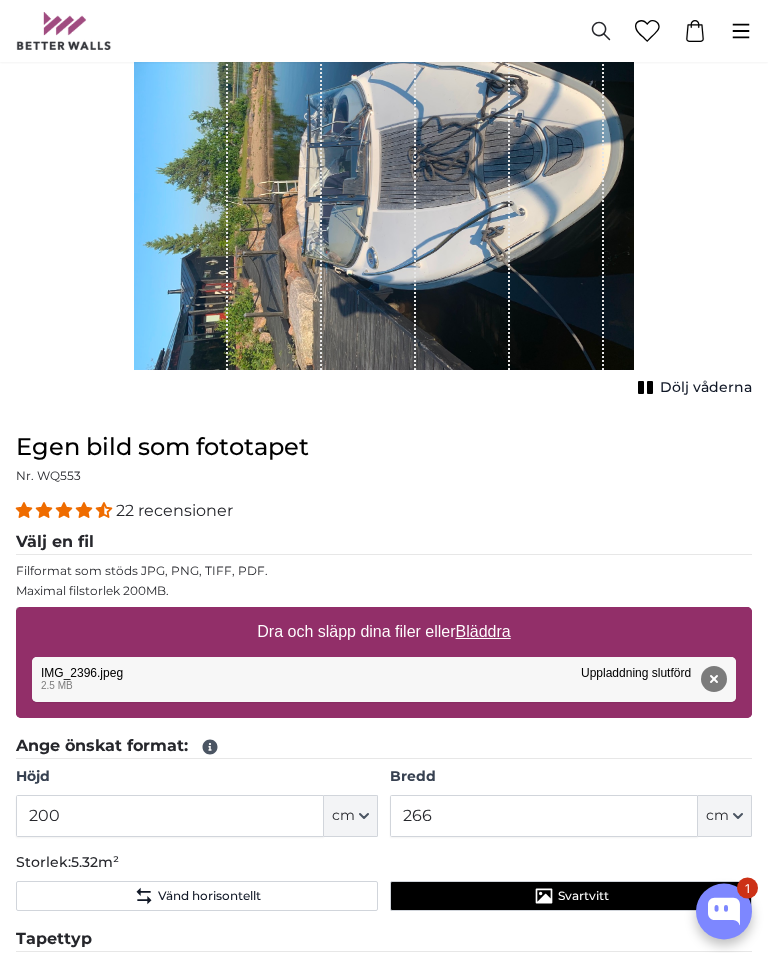 scroll, scrollTop: 163, scrollLeft: 0, axis: vertical 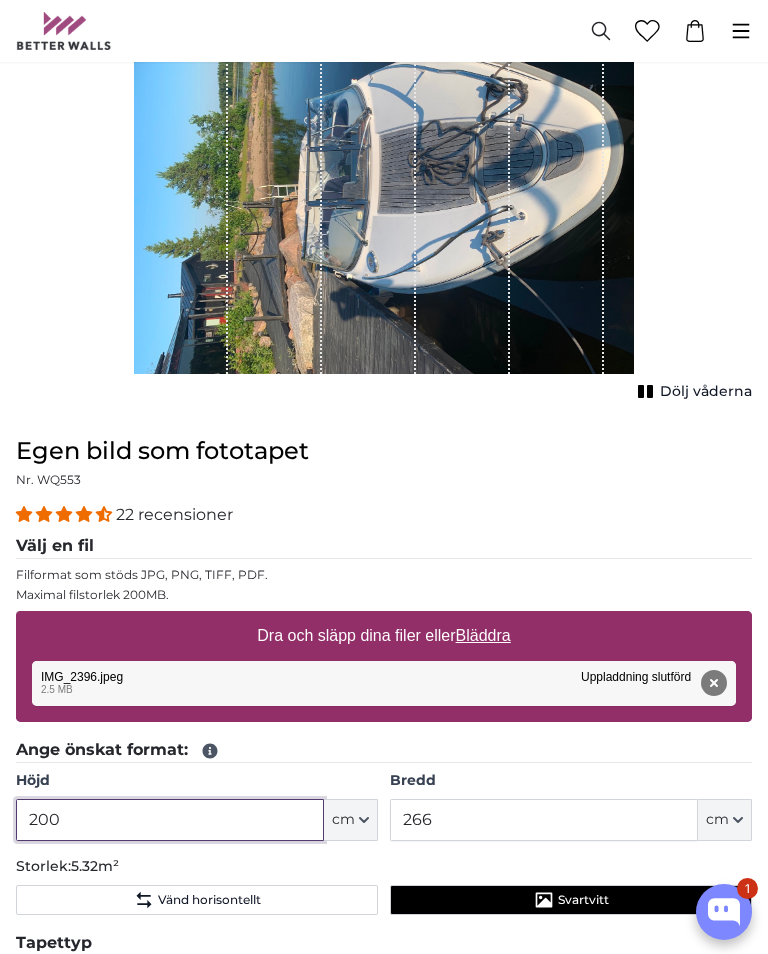 click on "200" at bounding box center (170, 820) 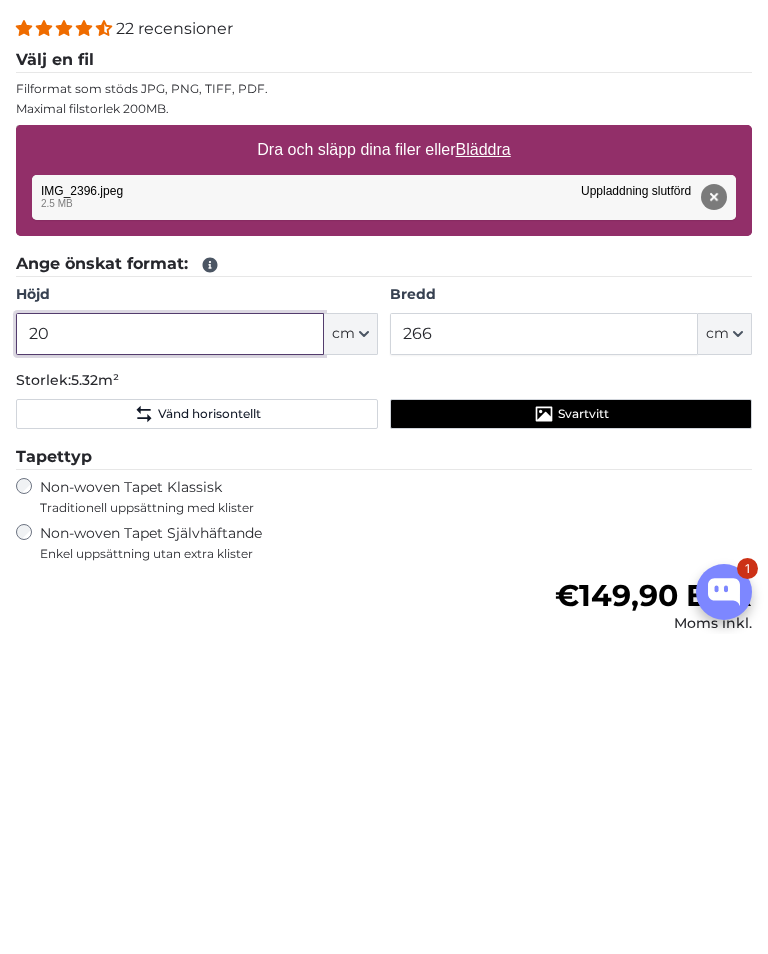 type on "2" 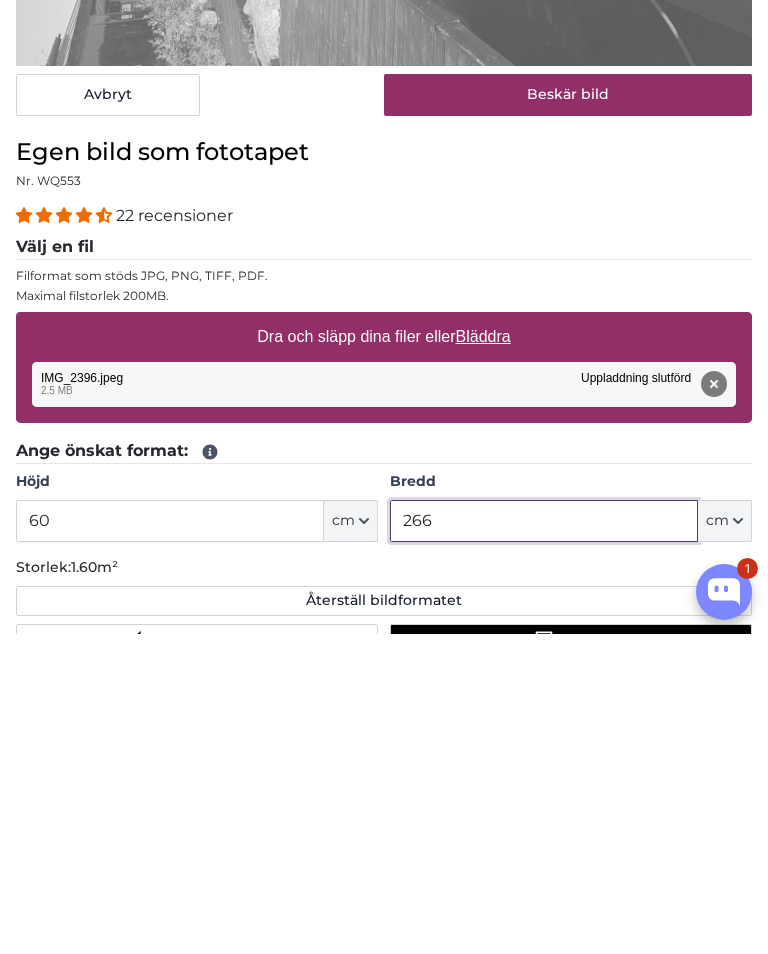 click on "266" at bounding box center (544, 841) 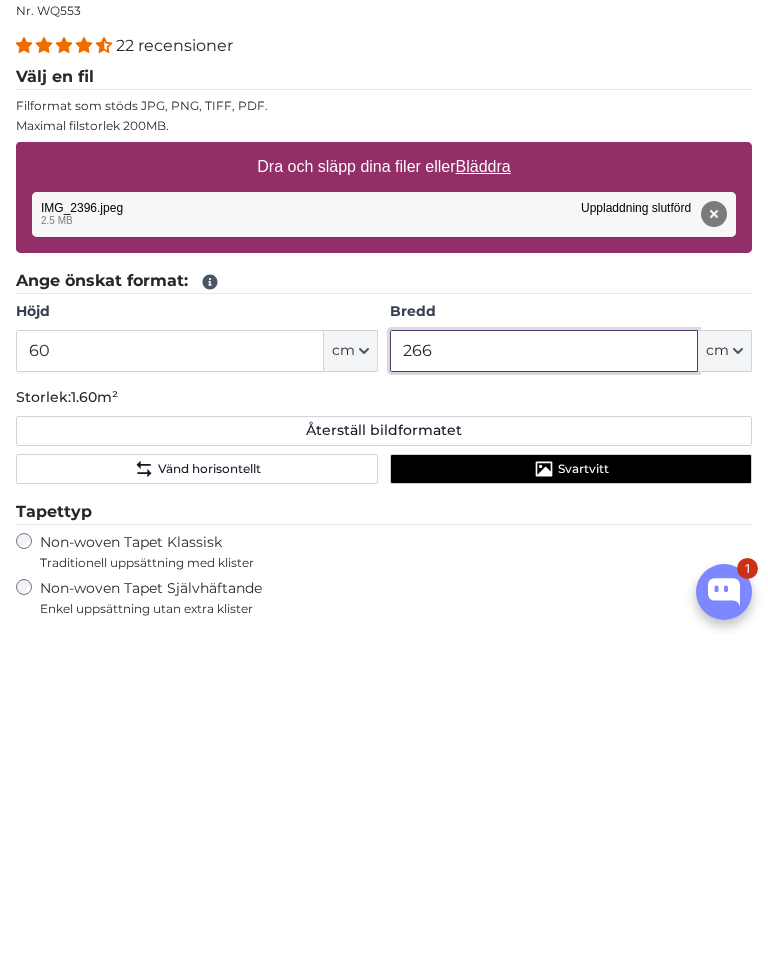 scroll, scrollTop: 500, scrollLeft: 0, axis: vertical 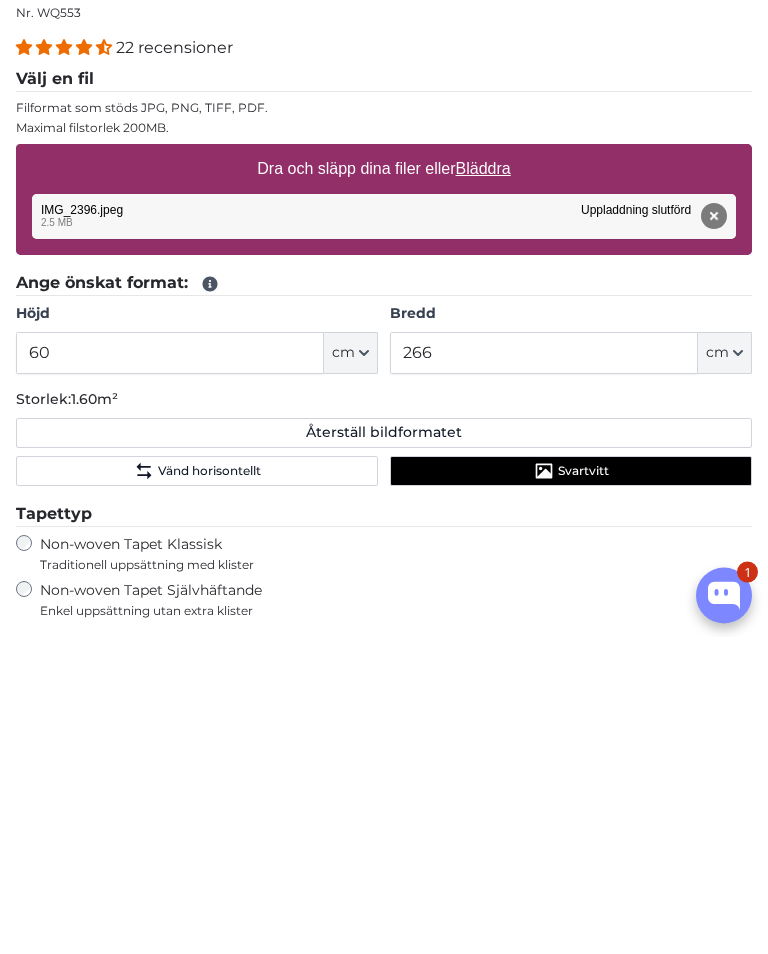 click on "Svartvitt" 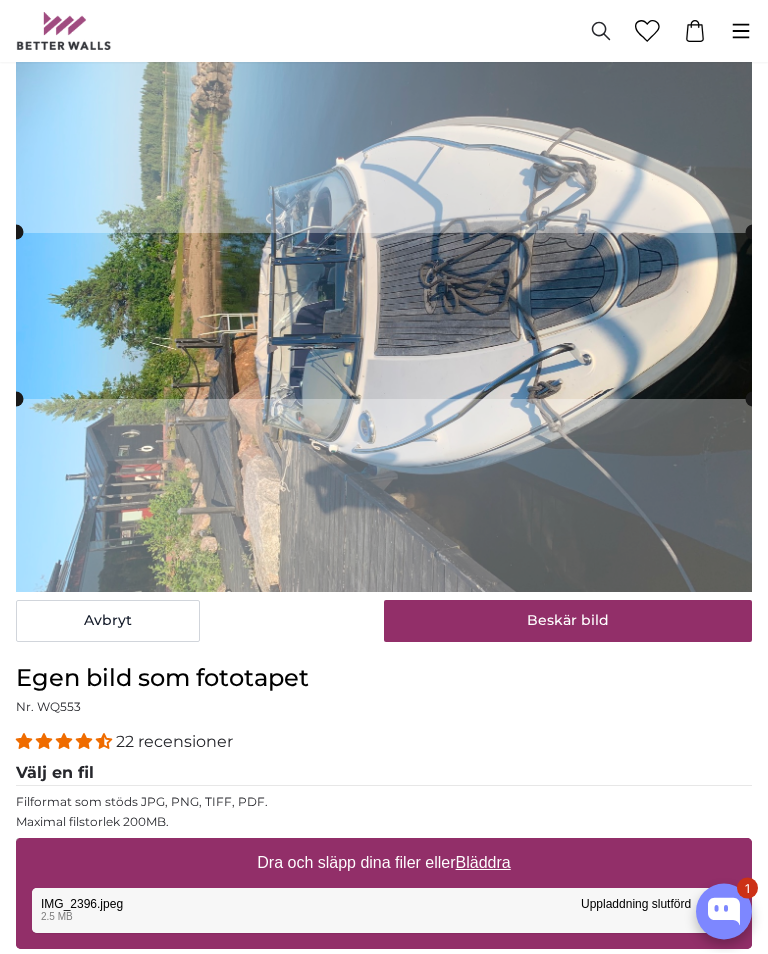 scroll, scrollTop: 123, scrollLeft: 0, axis: vertical 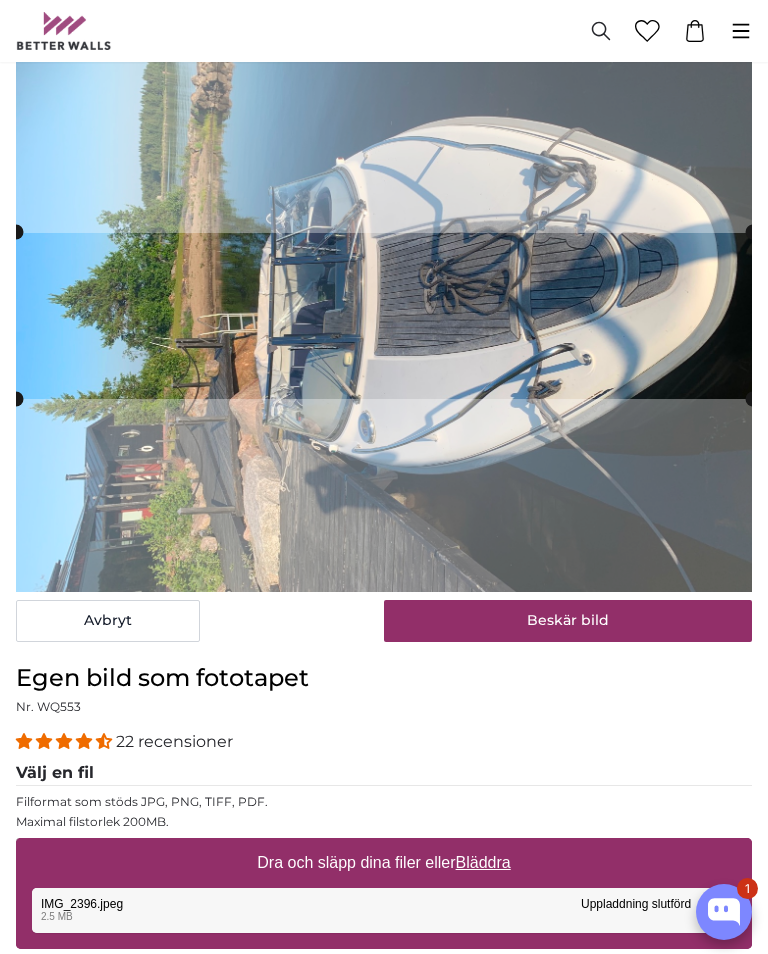click on "Beskär bild" at bounding box center (568, 621) 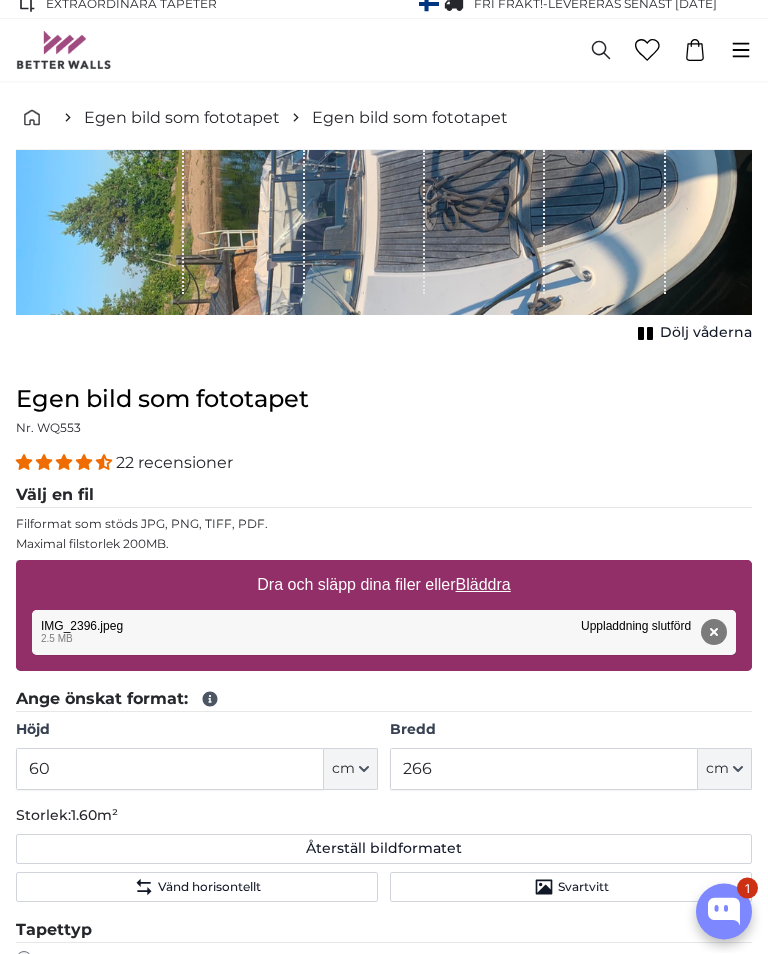 scroll, scrollTop: 0, scrollLeft: 0, axis: both 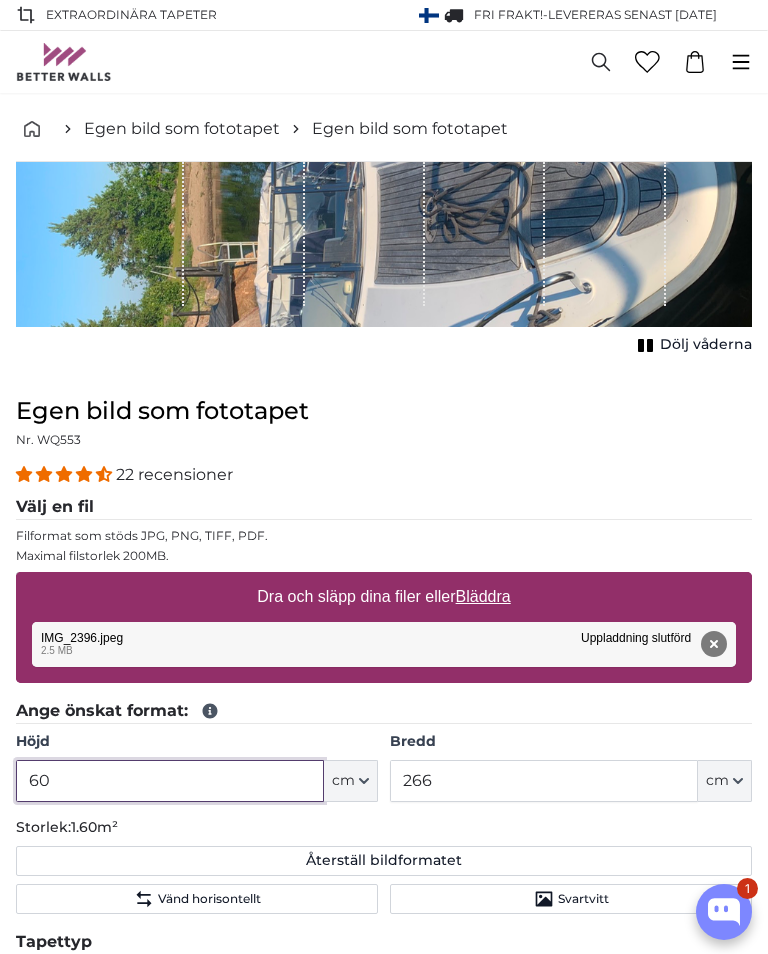 click on "60" at bounding box center [170, 781] 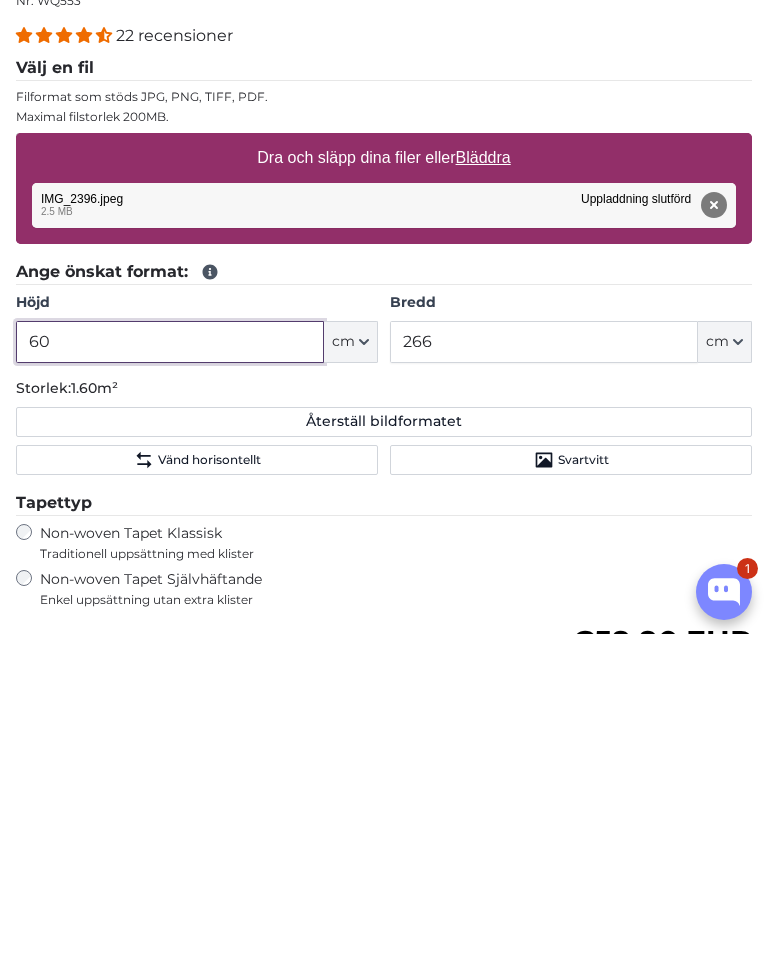 type on "6" 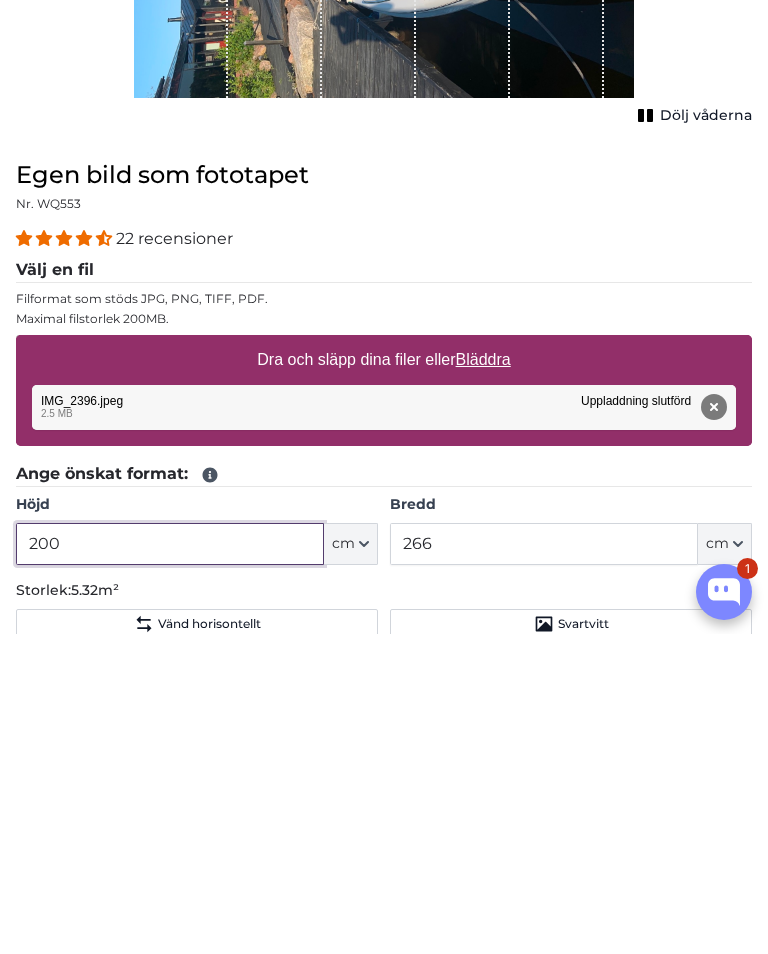 type on "200" 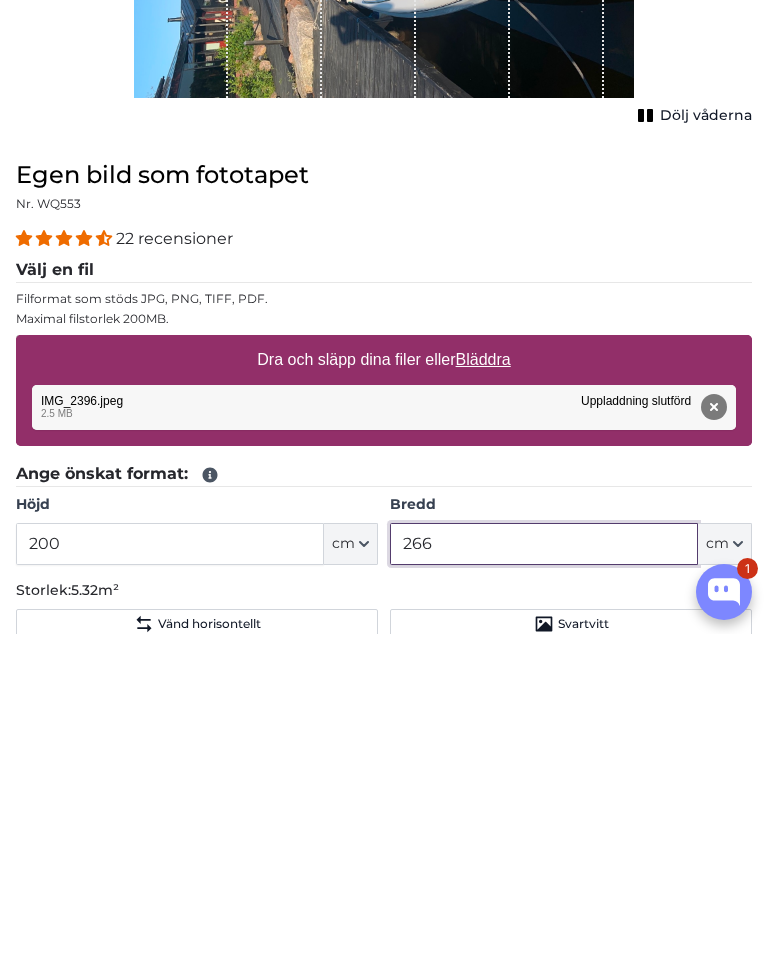 click on "266" at bounding box center (544, 864) 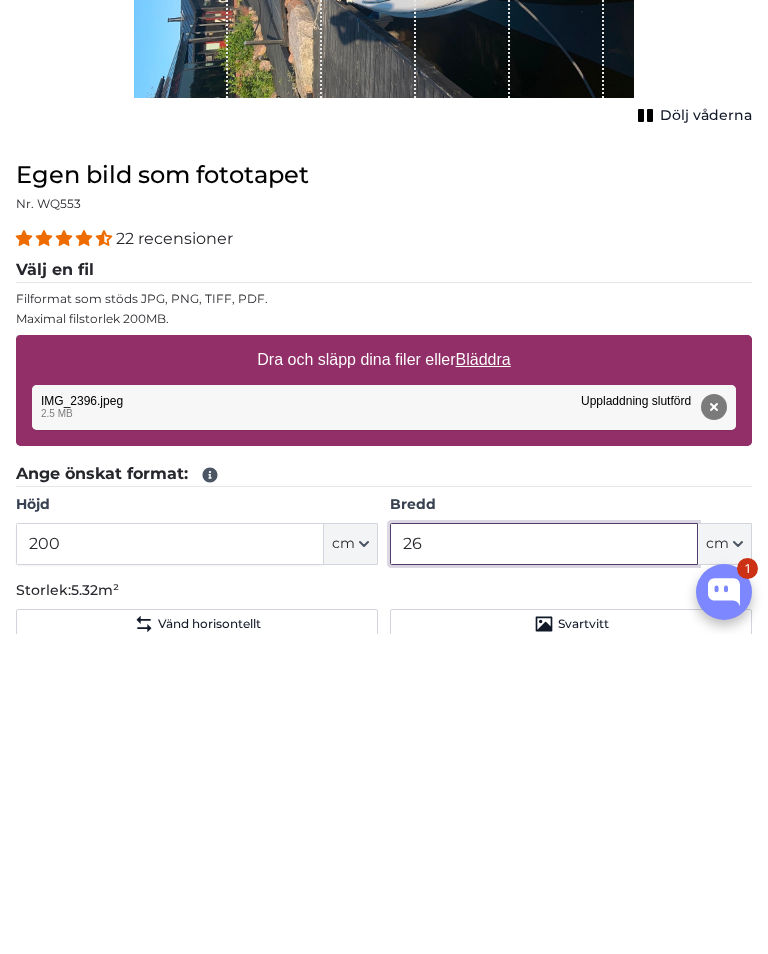 type on "2" 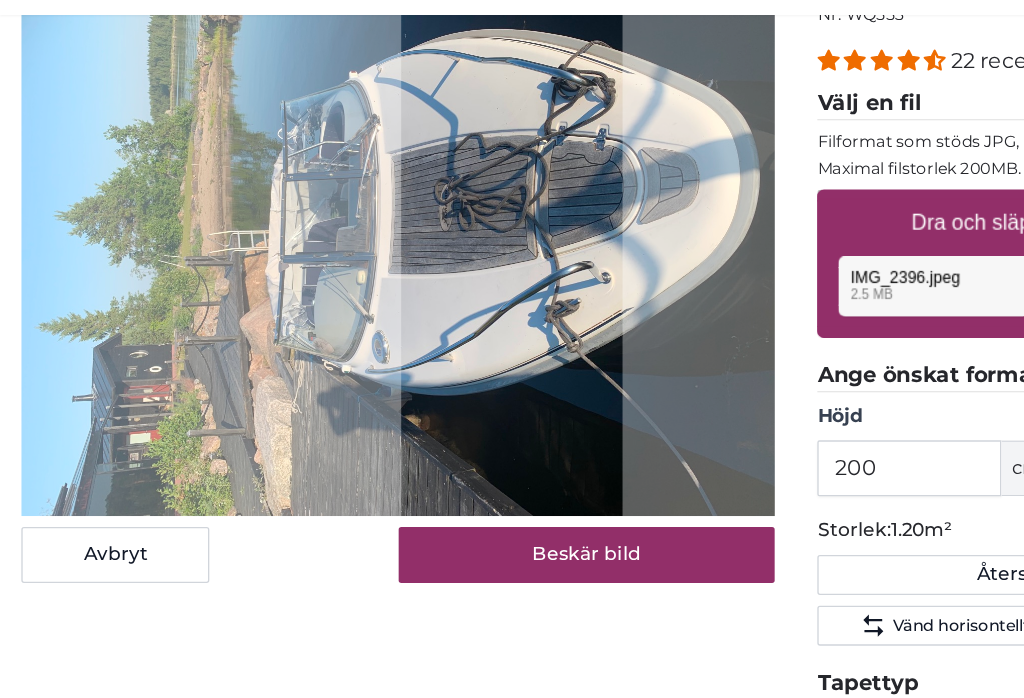 scroll, scrollTop: 67, scrollLeft: 0, axis: vertical 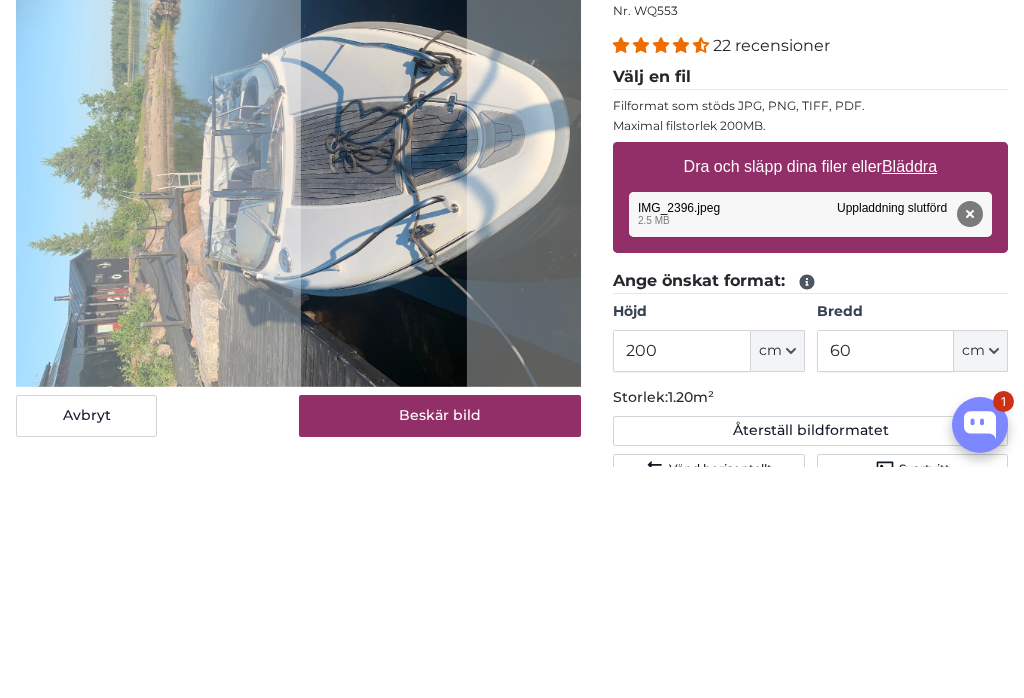 click on "Radera" at bounding box center (970, 445) 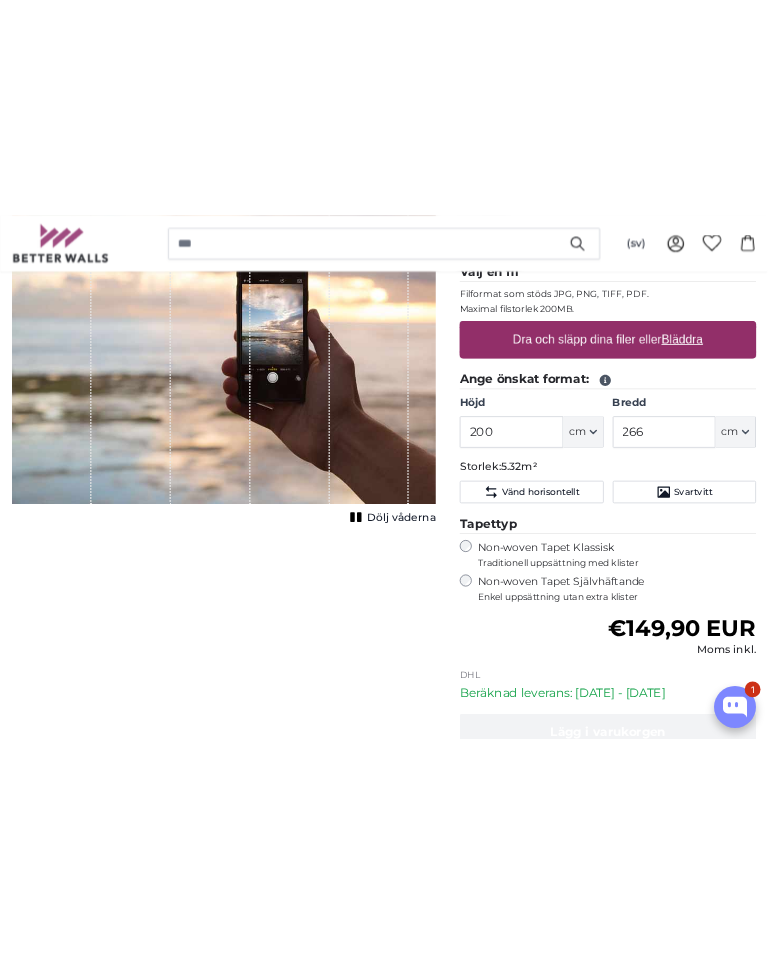 scroll, scrollTop: 48, scrollLeft: 0, axis: vertical 